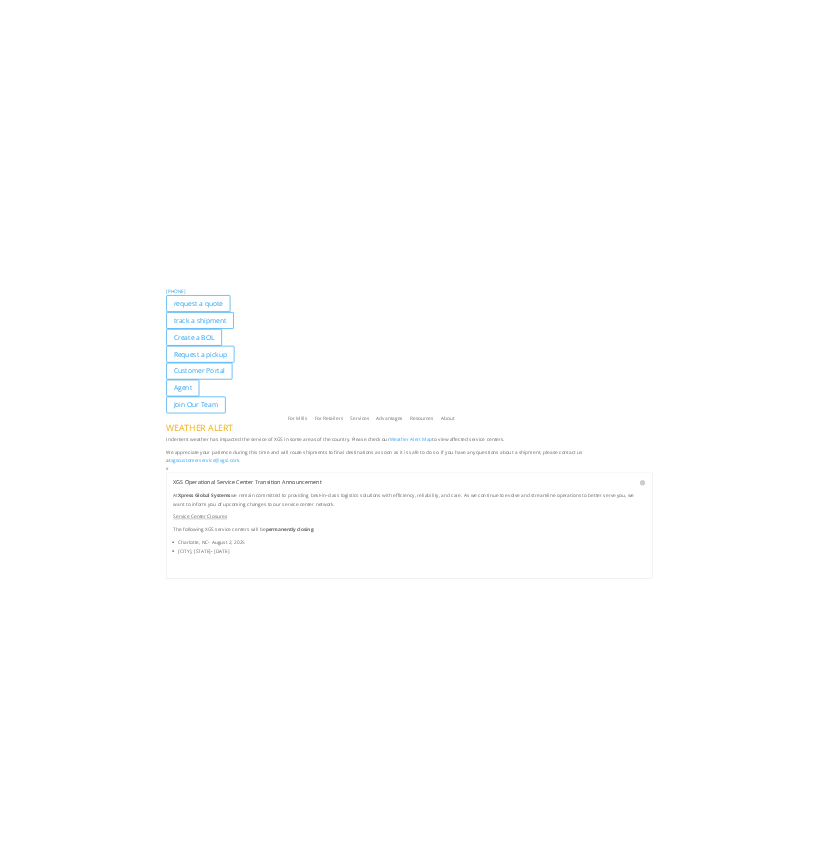 scroll, scrollTop: 0, scrollLeft: 0, axis: both 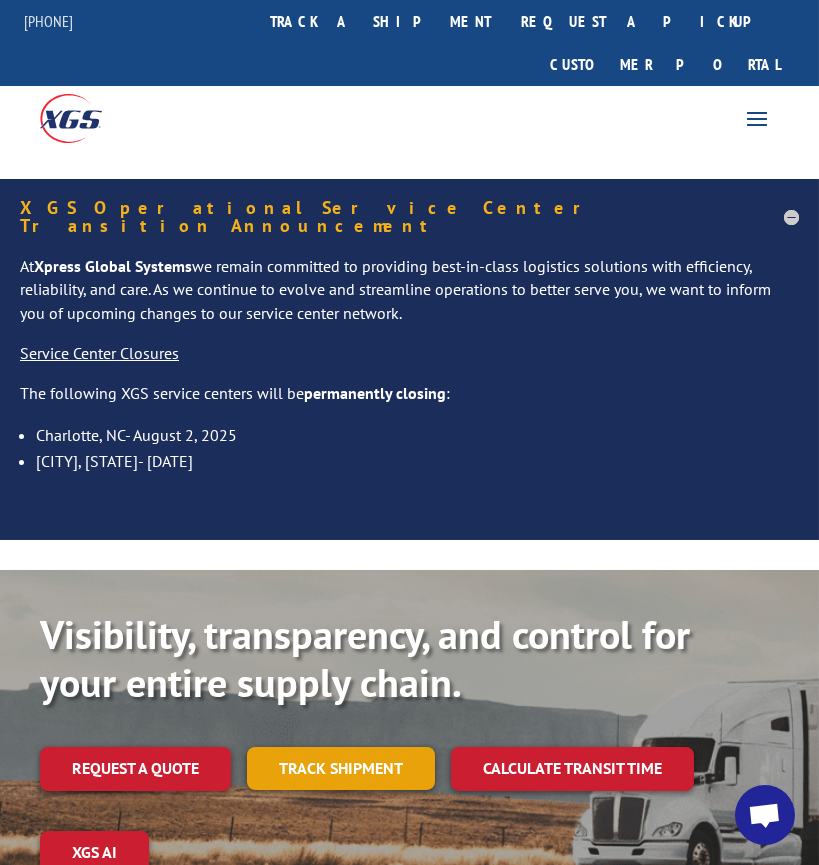 click on "Track shipment" at bounding box center (341, 768) 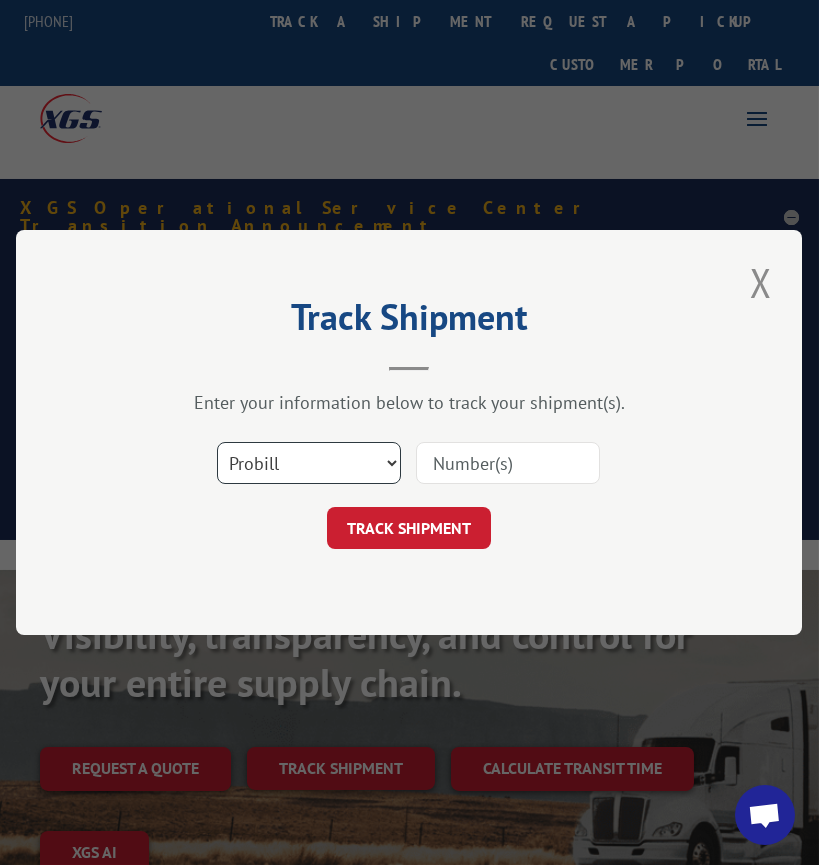 click on "Select category... Probill BOL PO" at bounding box center [309, 463] 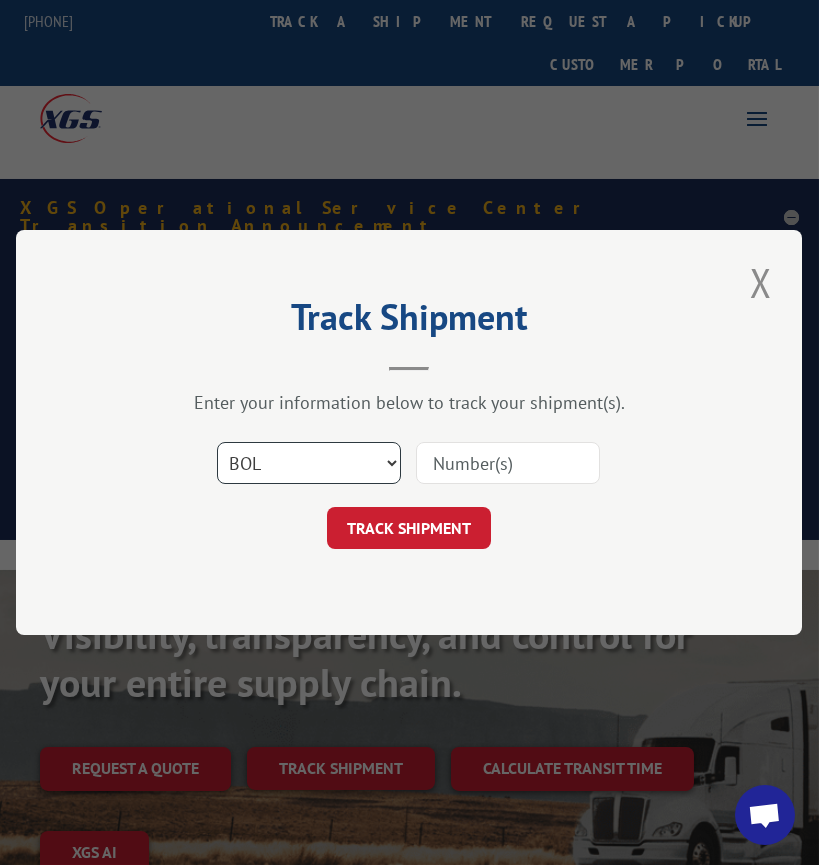 click on "Select category... Probill BOL PO" at bounding box center (309, 463) 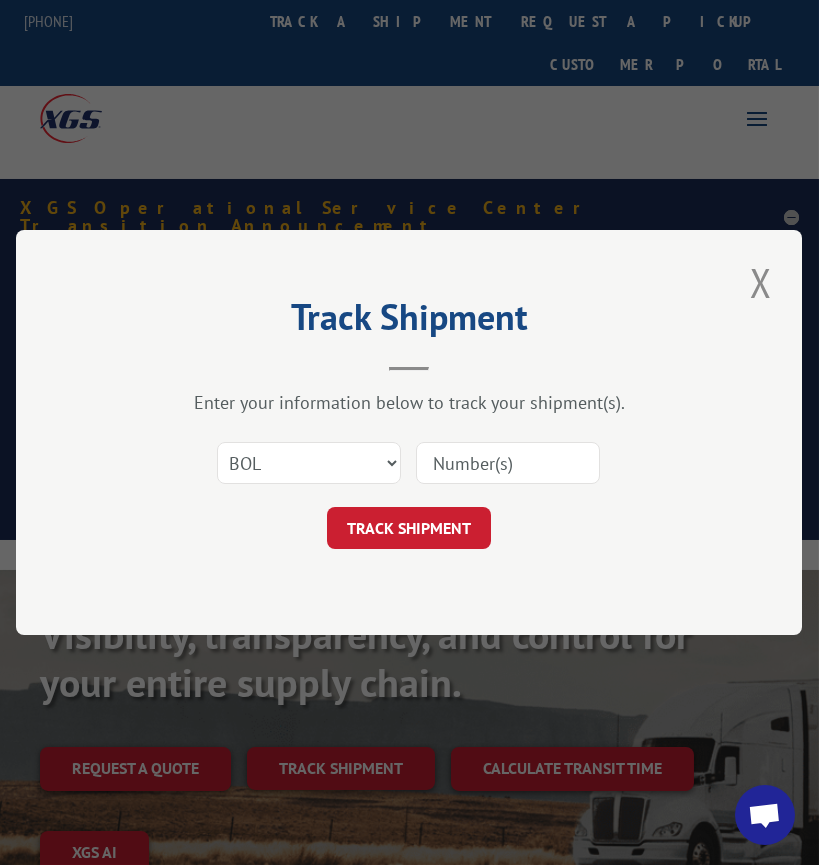 drag, startPoint x: 530, startPoint y: 476, endPoint x: 467, endPoint y: 432, distance: 76.843994 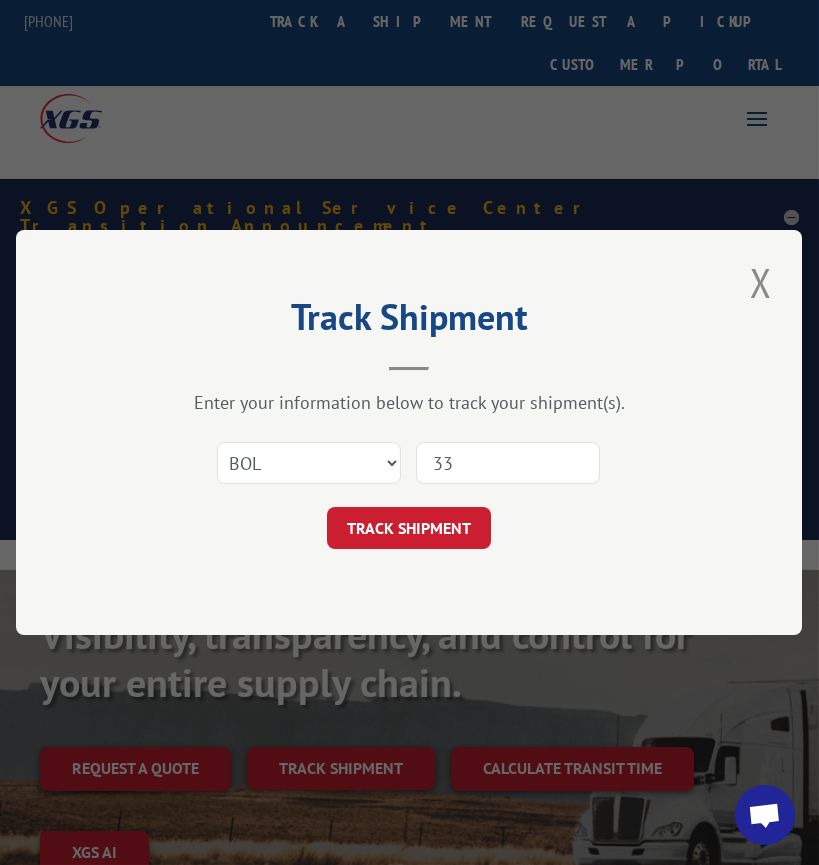 type on "3" 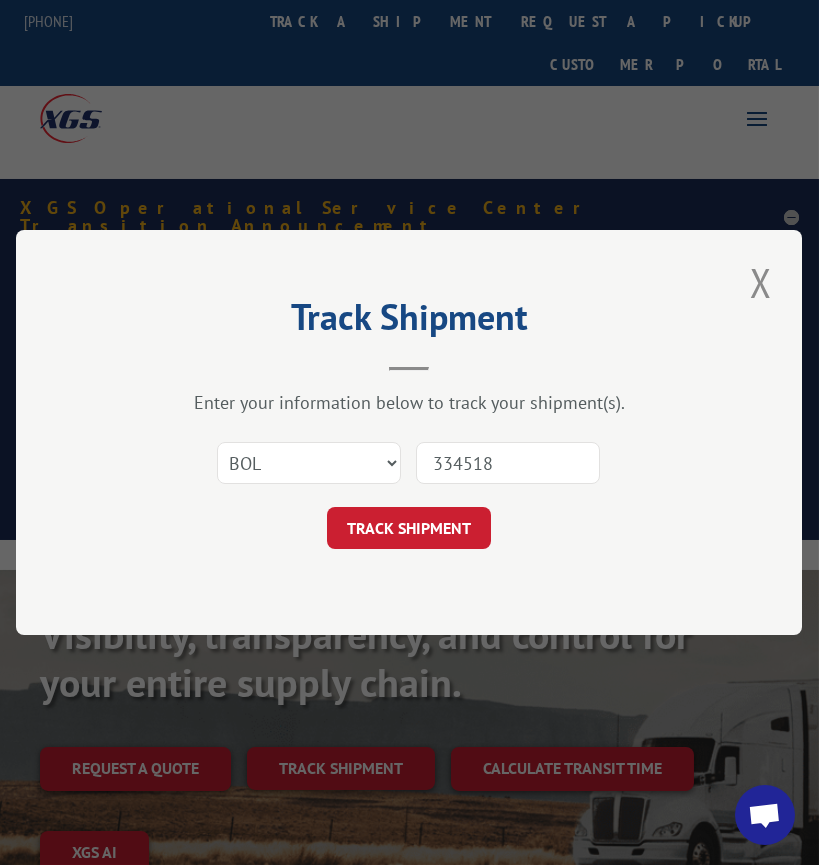 type on "3345181" 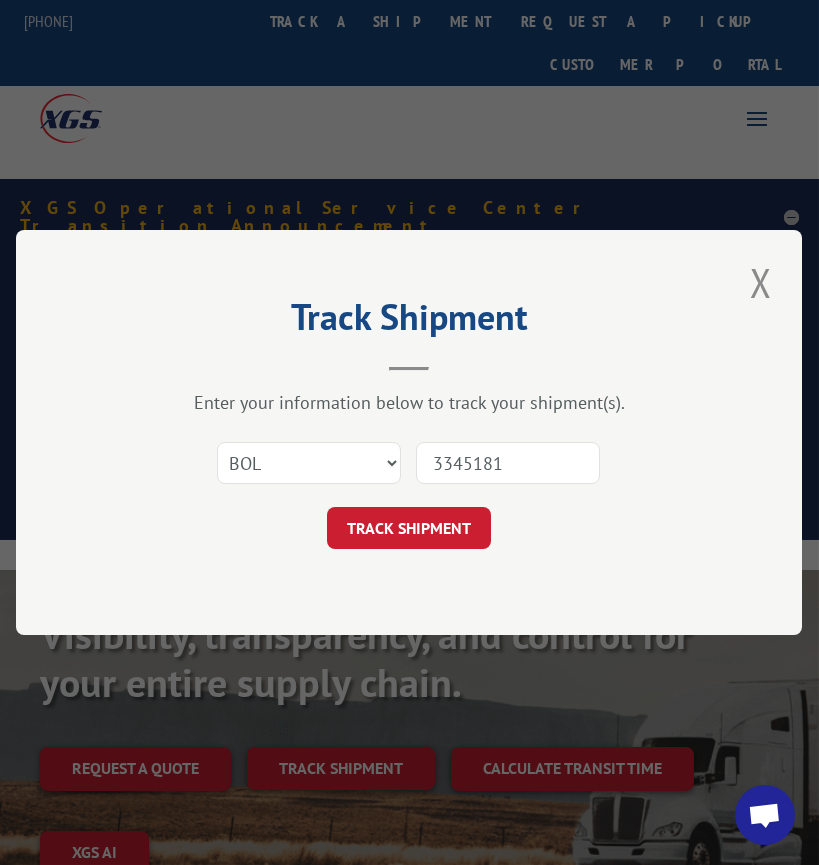 click on "TRACK SHIPMENT" at bounding box center (409, 528) 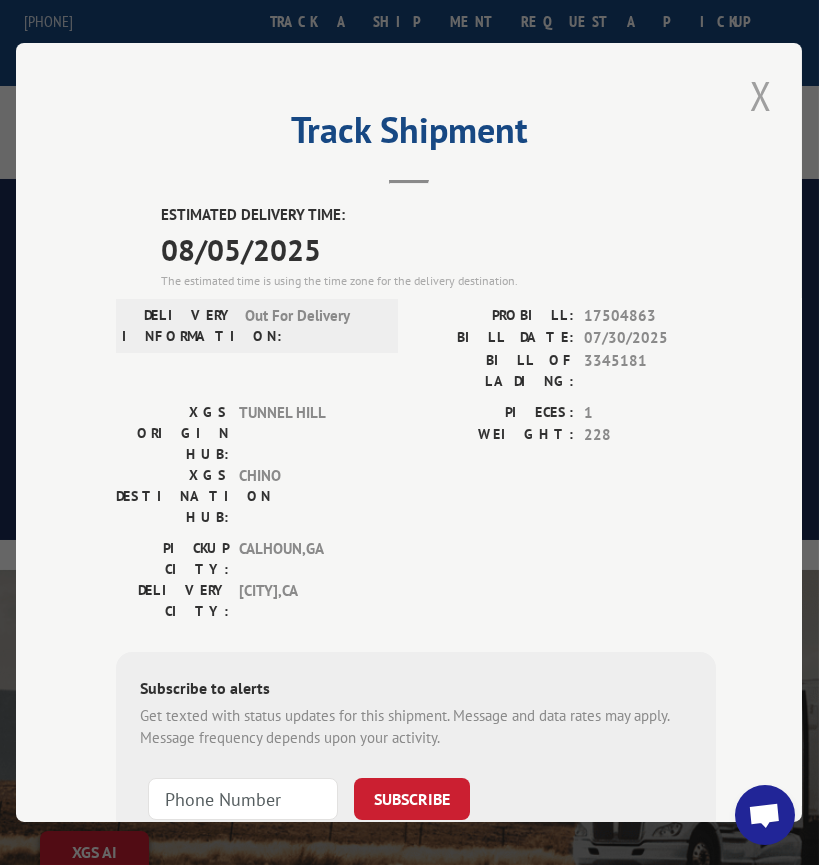 click at bounding box center [761, 95] 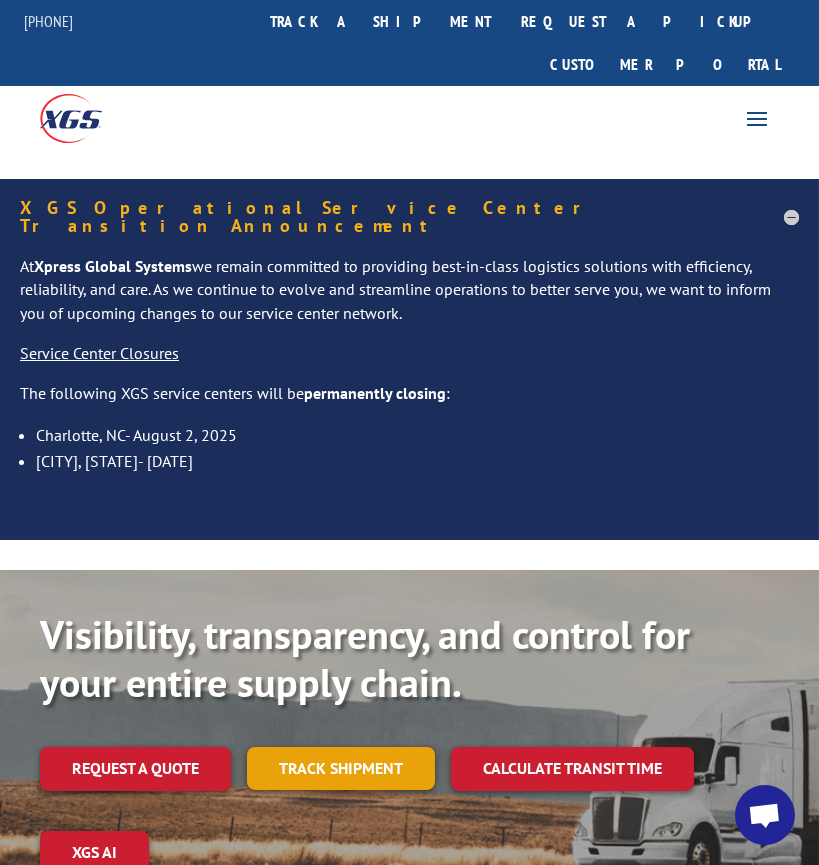 click on "Track shipment" at bounding box center (341, 768) 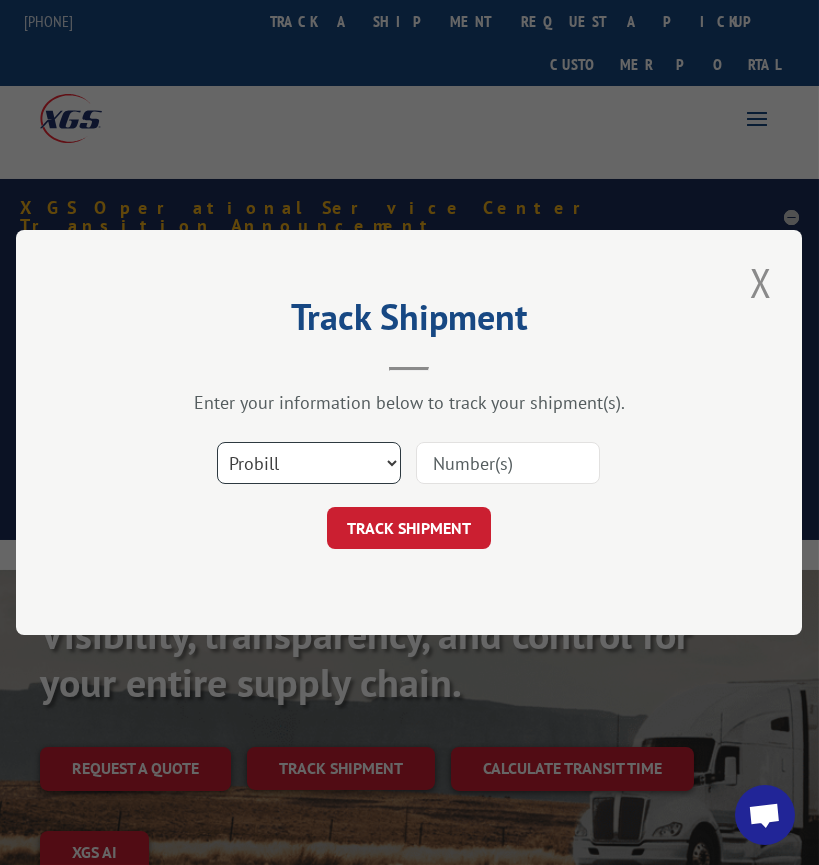 click on "Select category... Probill BOL PO" at bounding box center [309, 463] 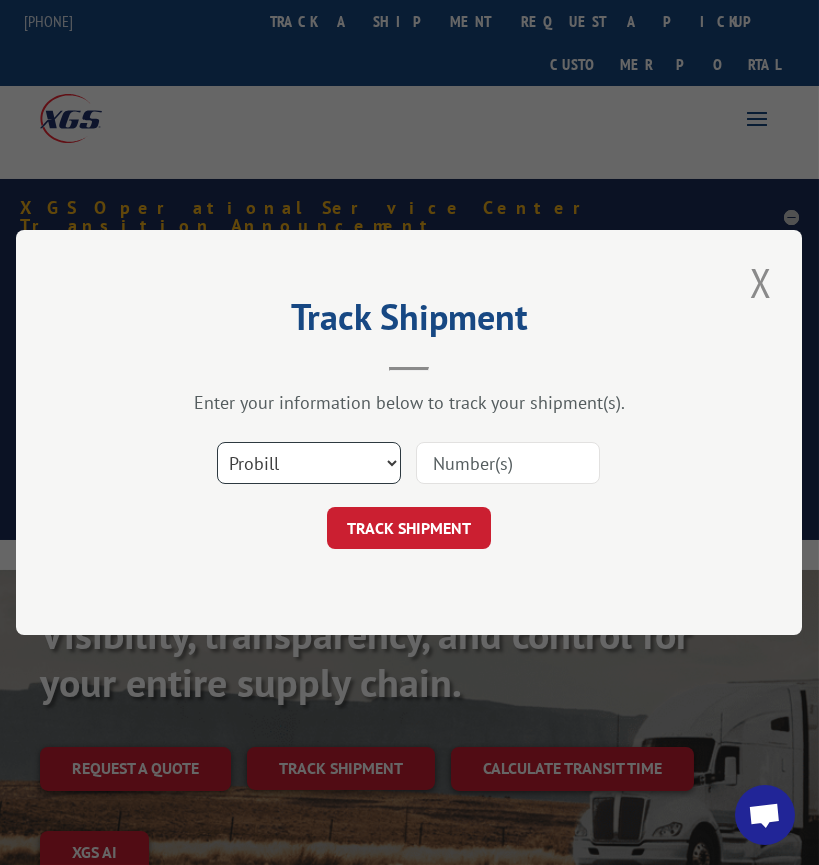 select on "bol" 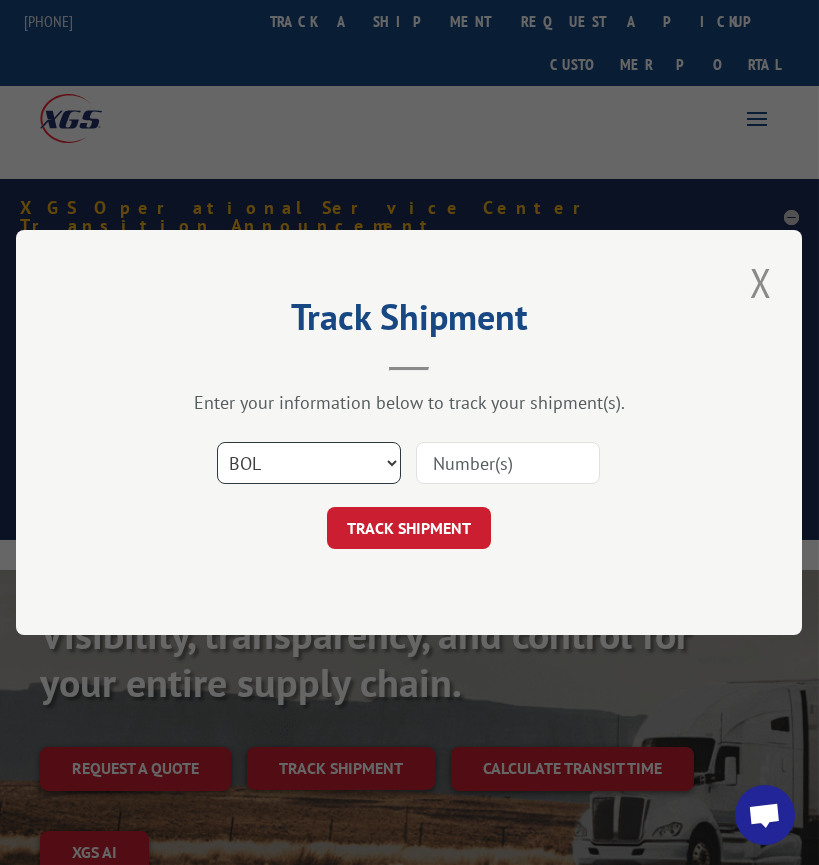click on "Select category... Probill BOL PO" at bounding box center (309, 463) 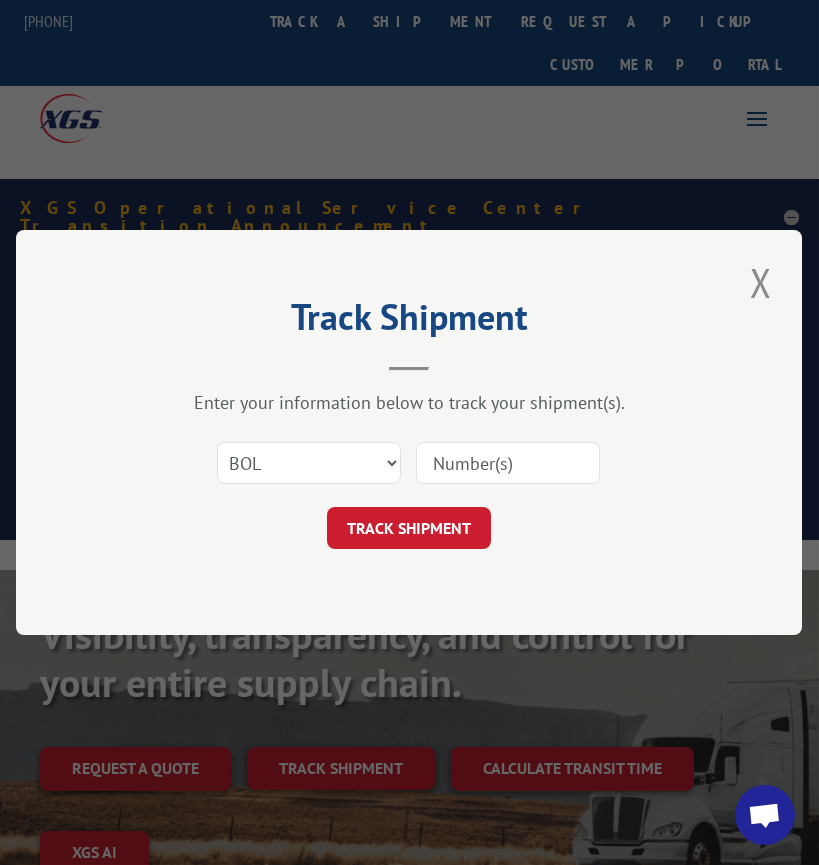 click at bounding box center (508, 463) 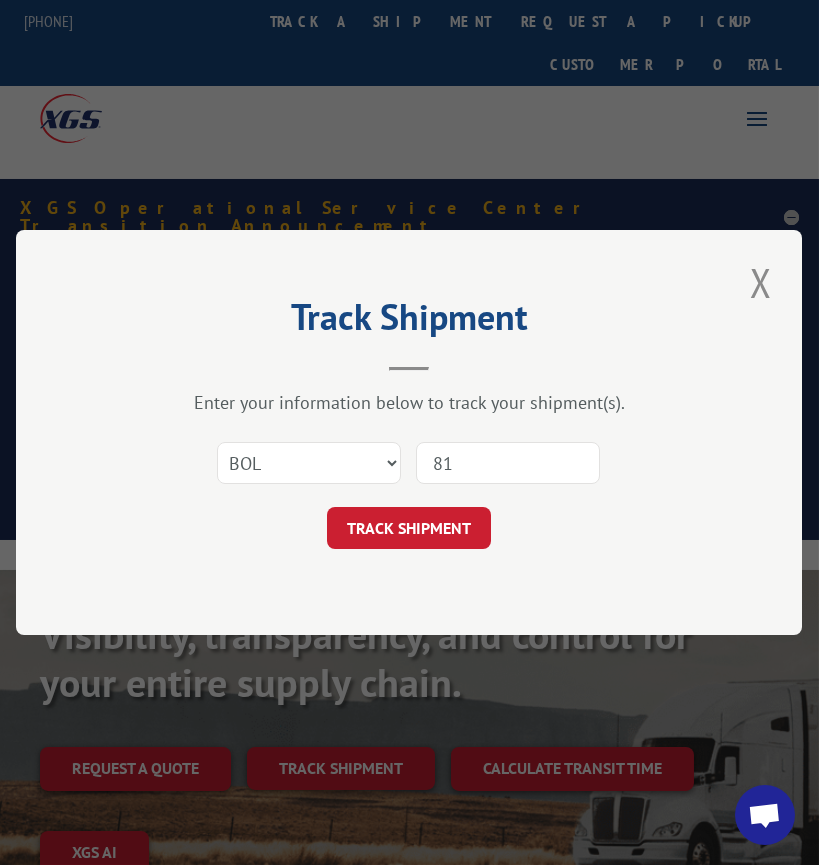 type on "8" 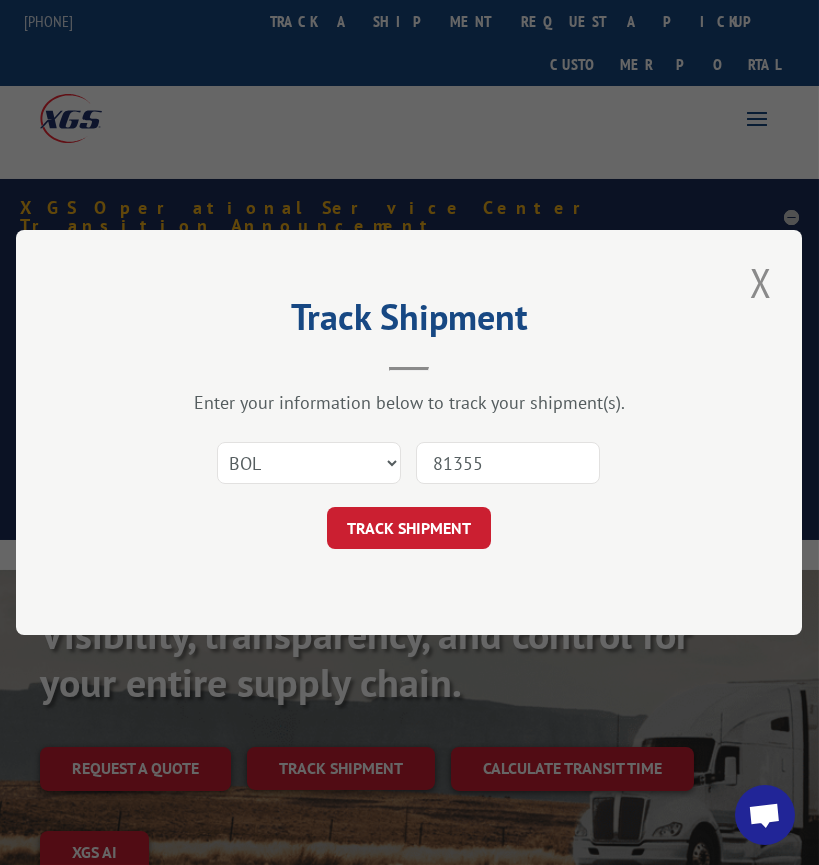 type on "813558" 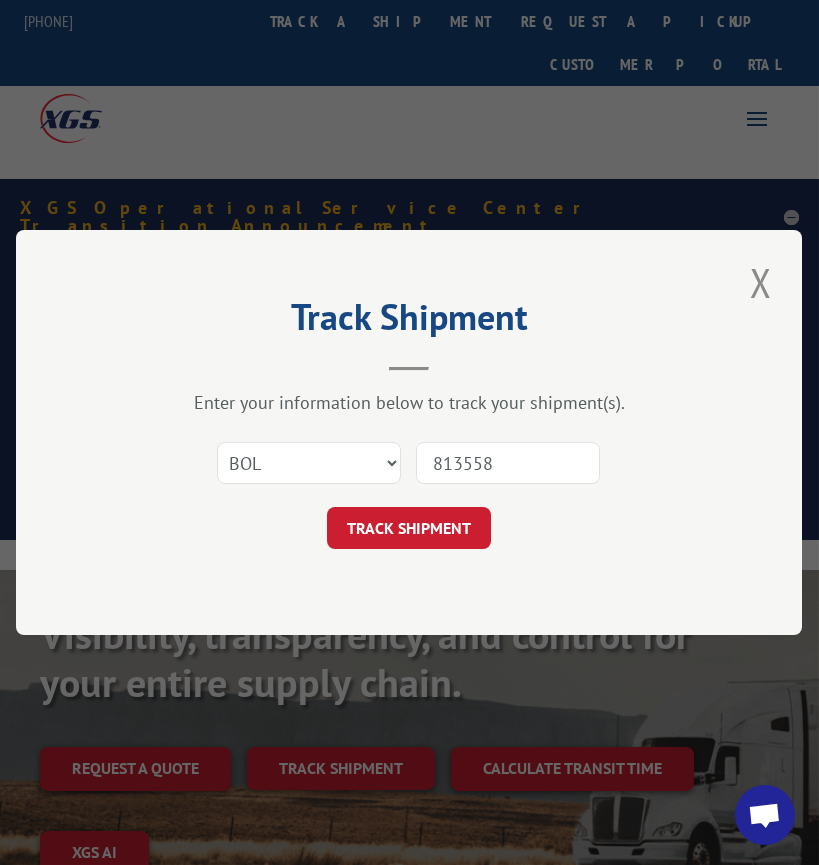 click on "TRACK SHIPMENT" at bounding box center (409, 528) 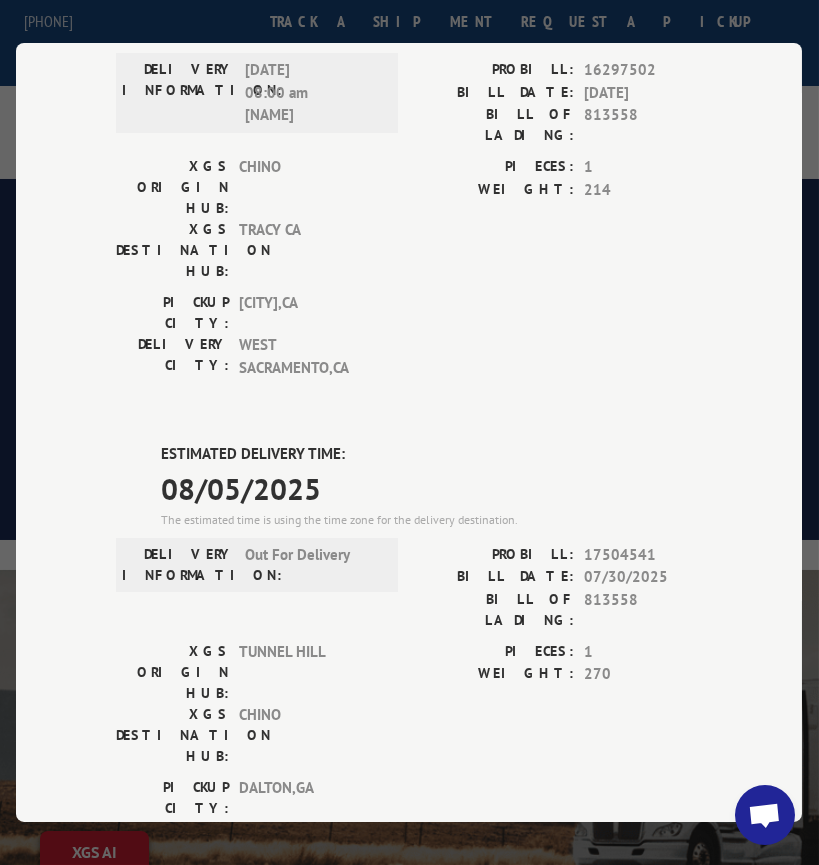 scroll, scrollTop: 0, scrollLeft: 0, axis: both 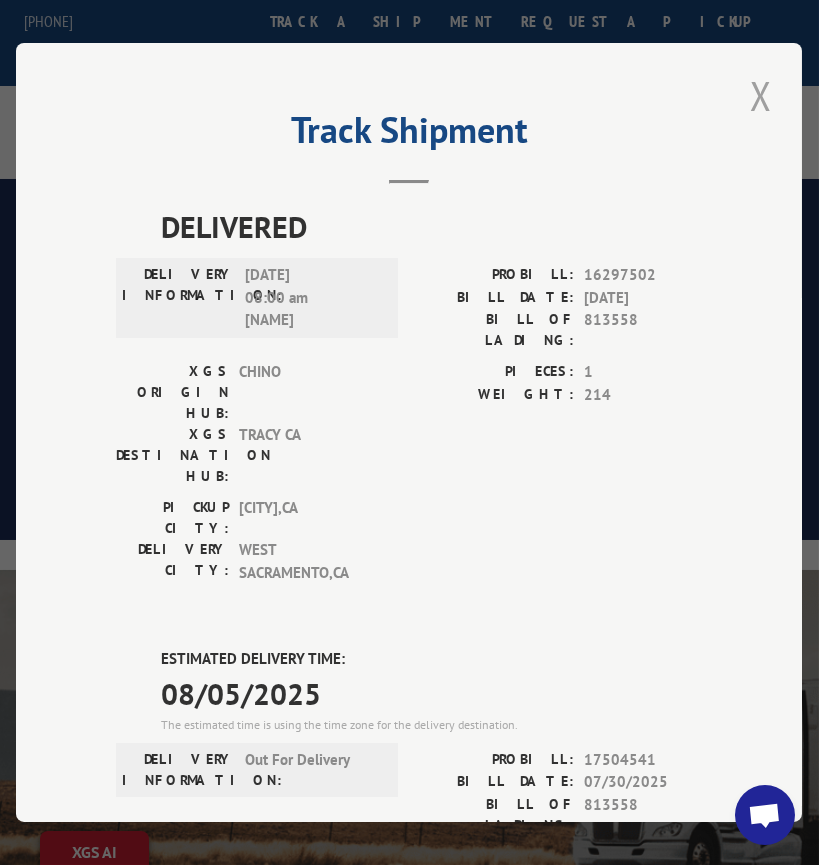 click at bounding box center [761, 95] 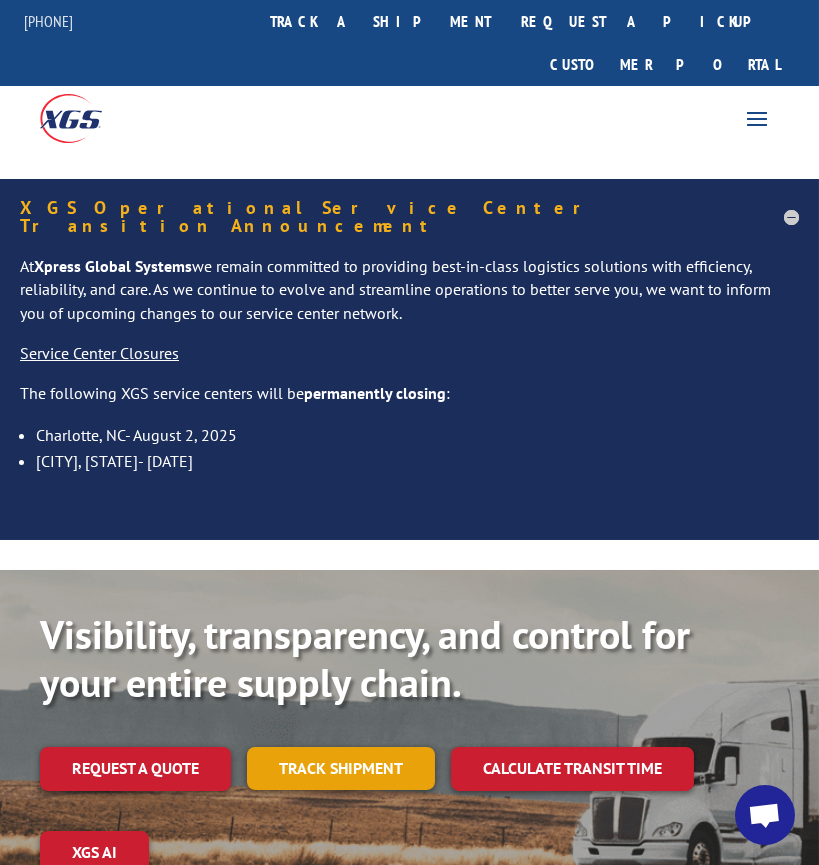 click on "Track shipment" at bounding box center (341, 768) 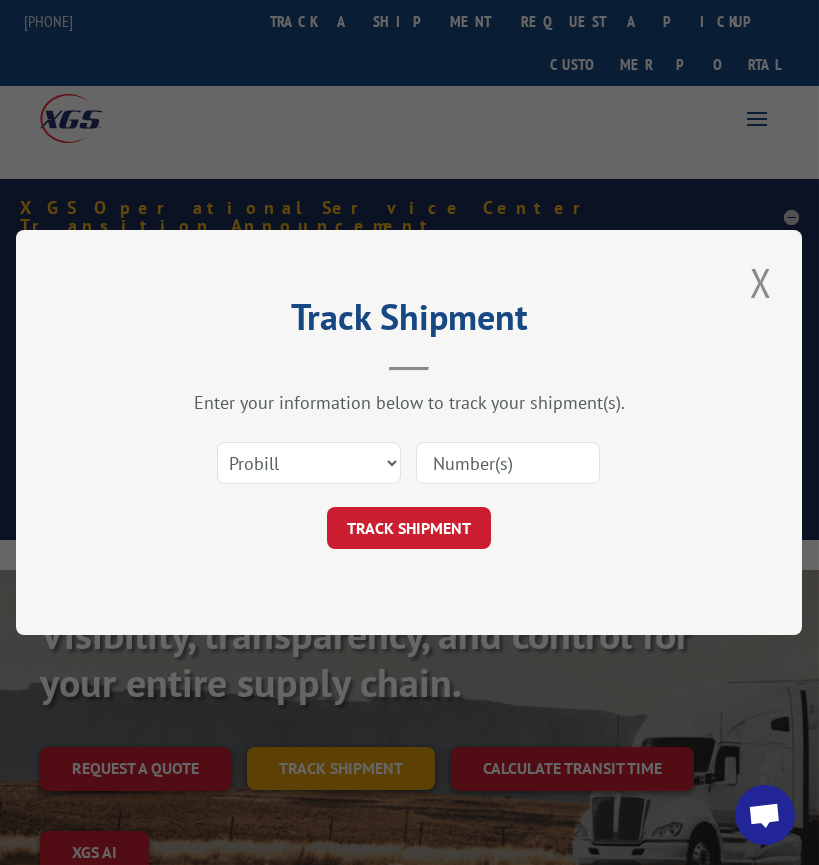 scroll, scrollTop: 0, scrollLeft: 0, axis: both 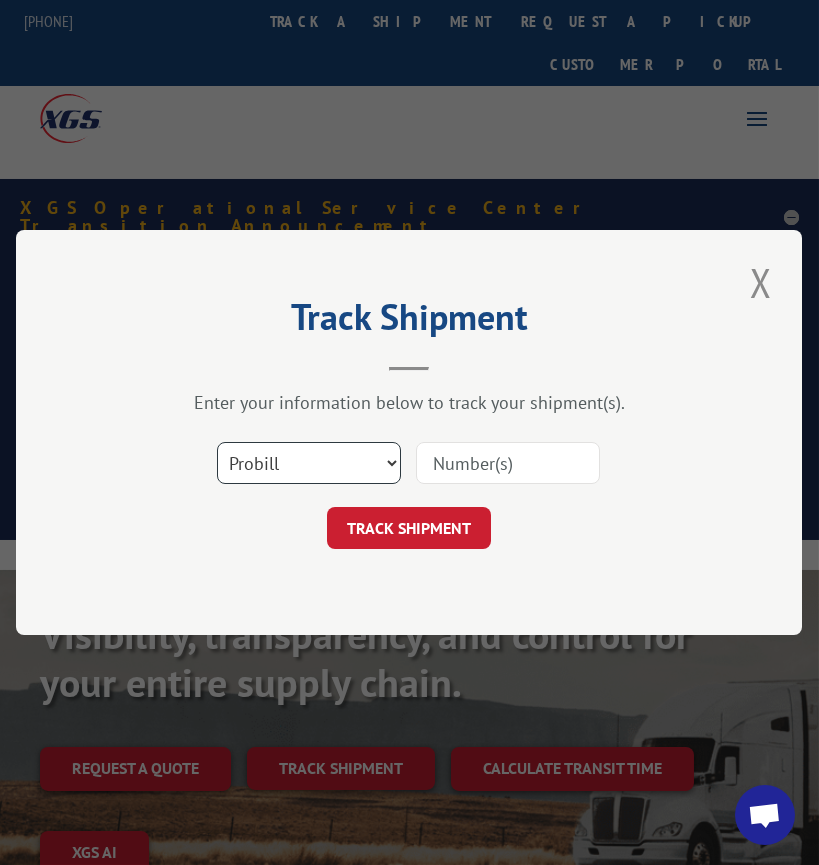 click on "Select category... Probill BOL PO" at bounding box center (309, 463) 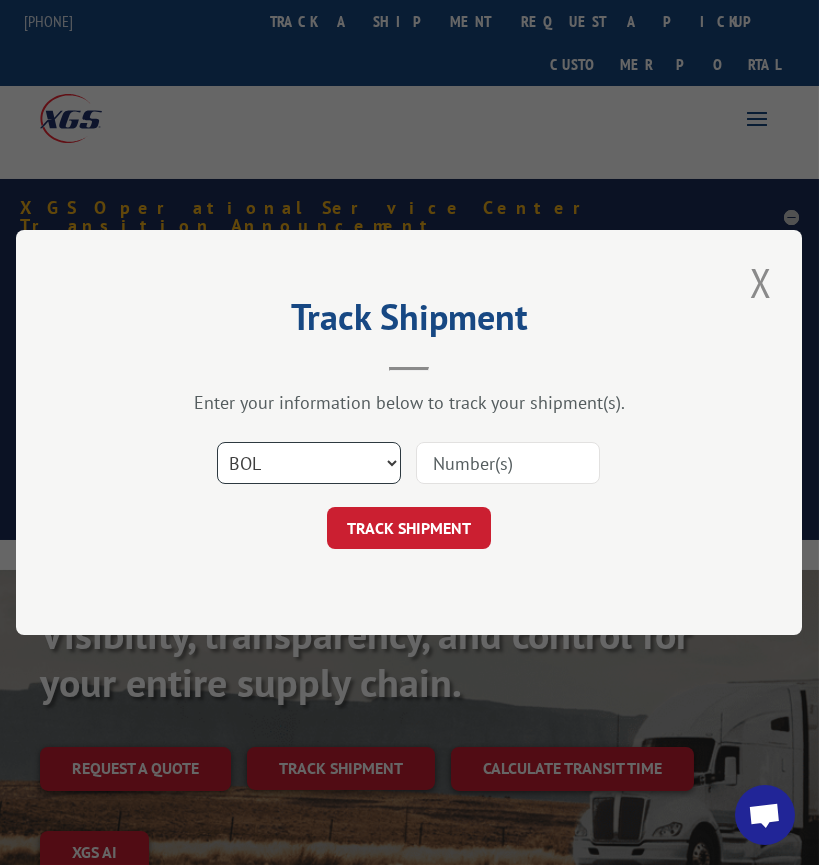 click on "Select category... Probill BOL PO" at bounding box center (309, 463) 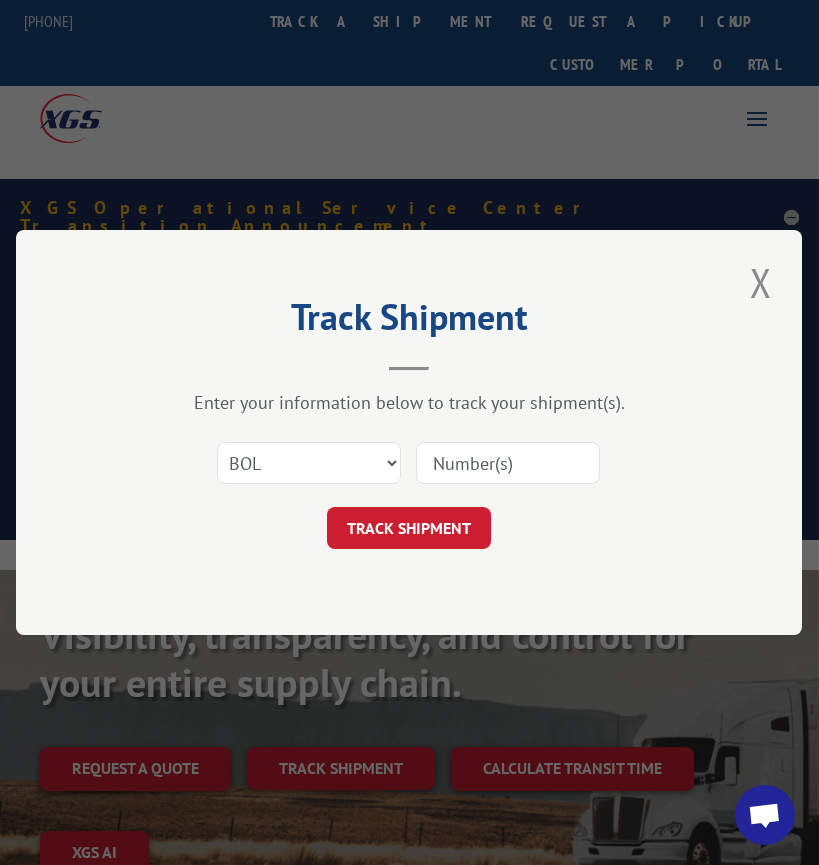 click at bounding box center (508, 463) 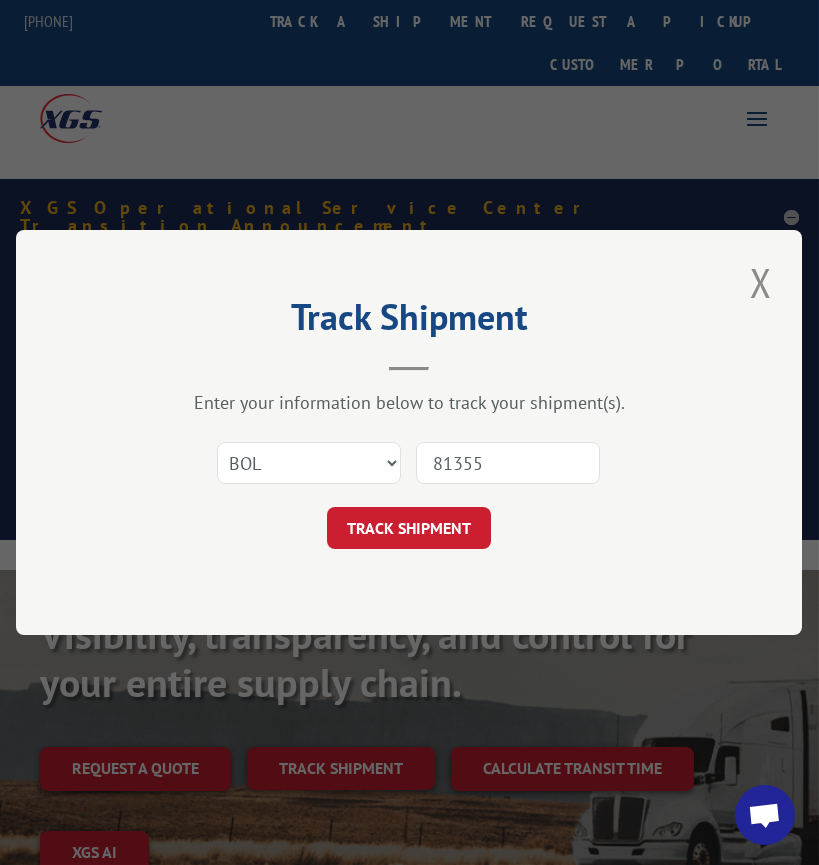 type on "813558" 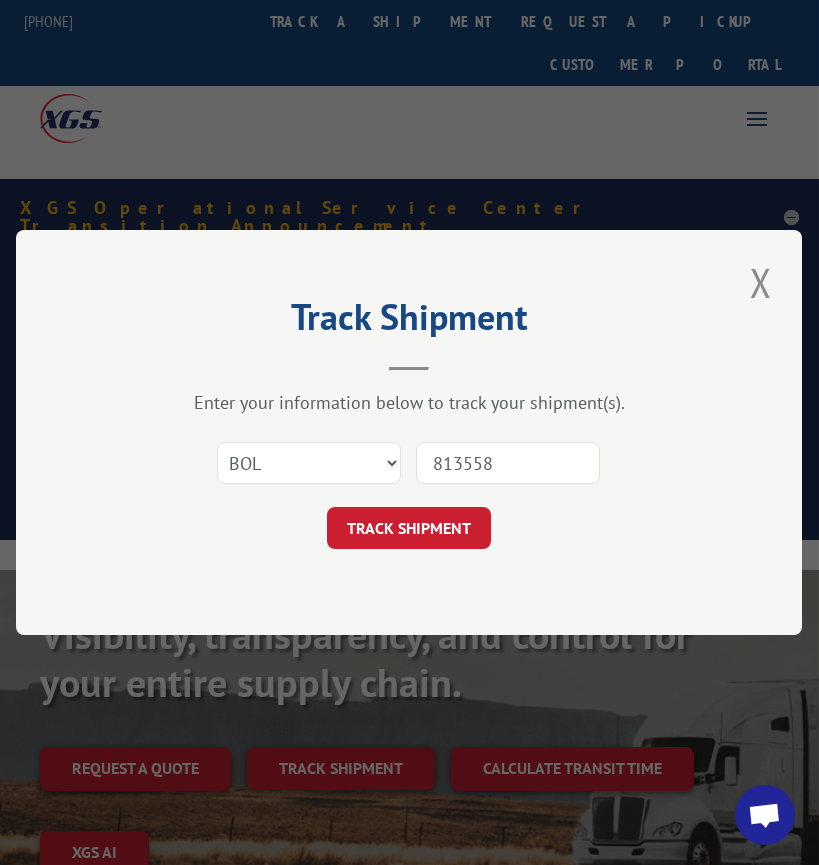 click on "TRACK SHIPMENT" at bounding box center (409, 528) 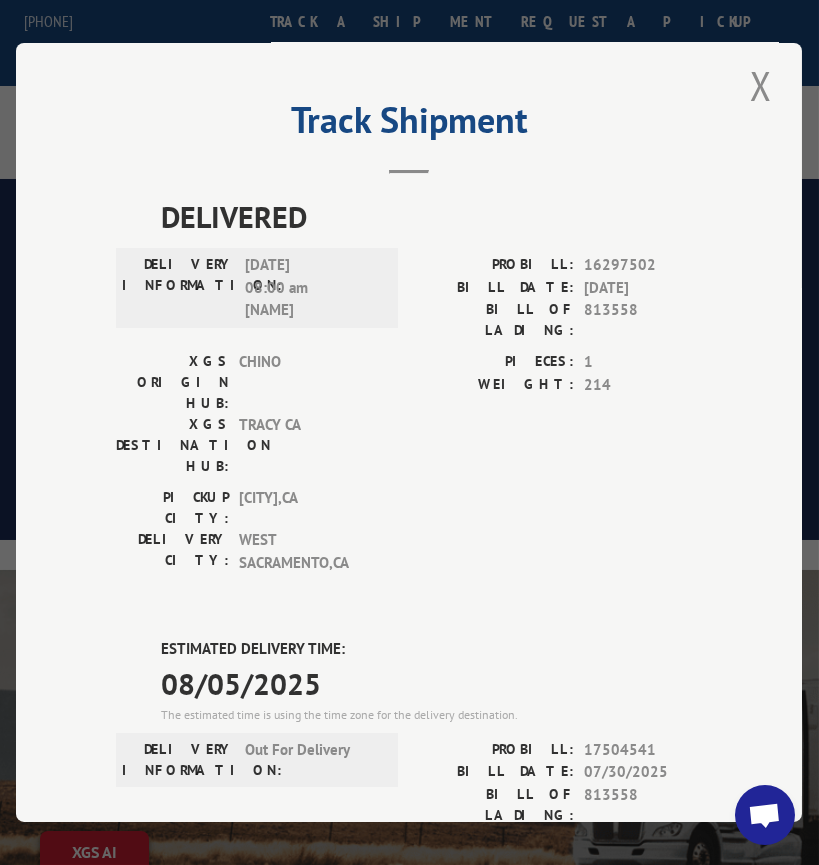 scroll, scrollTop: 0, scrollLeft: 0, axis: both 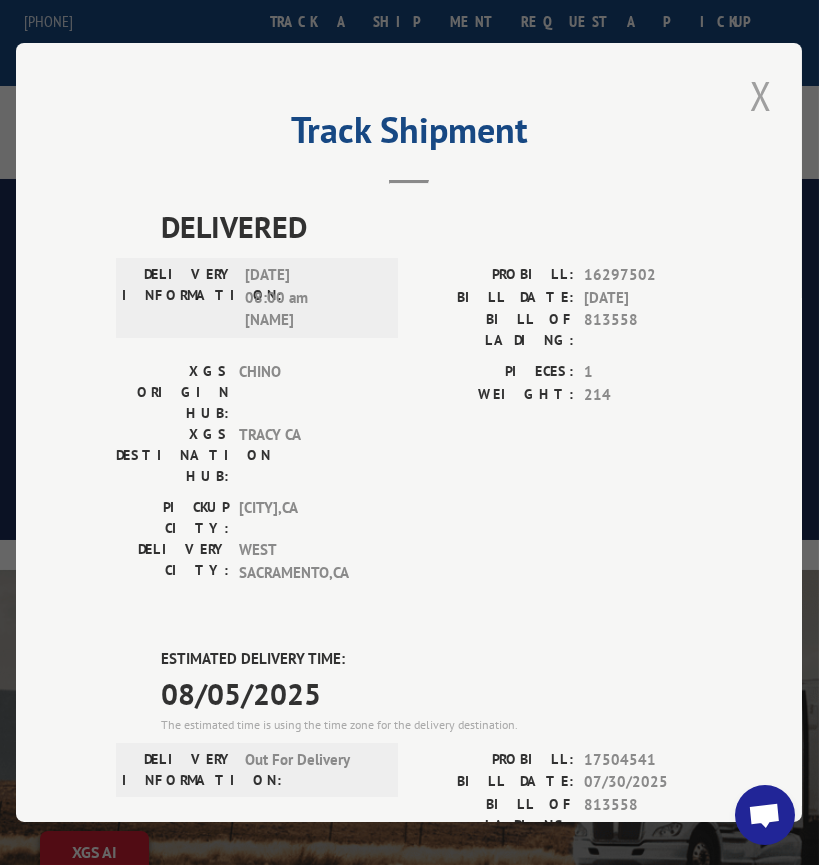 click at bounding box center (761, 95) 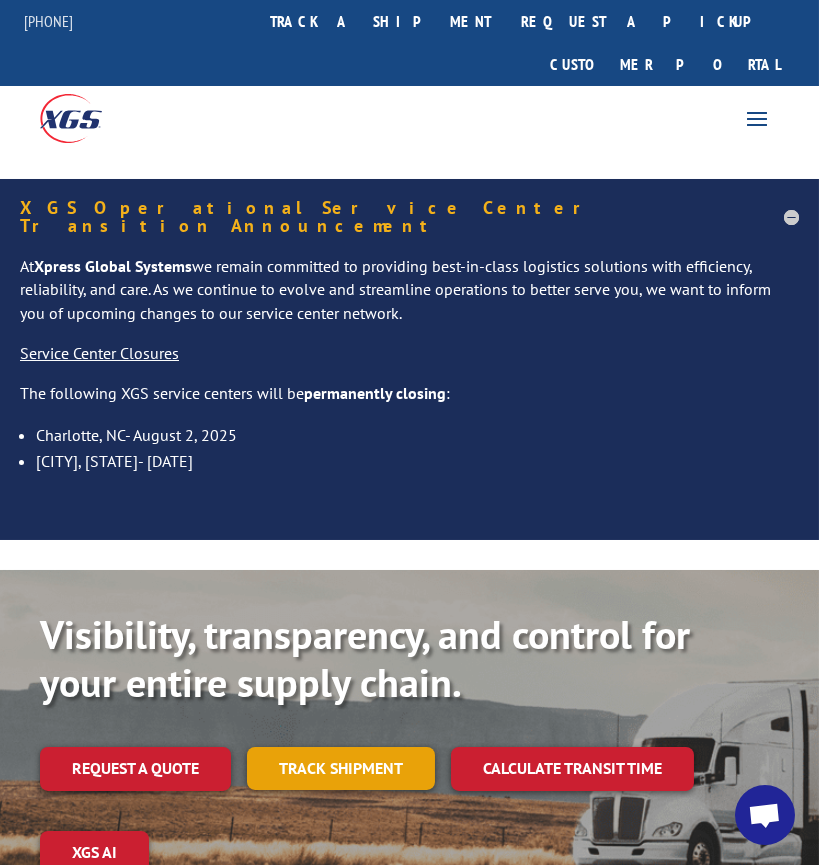 click on "Track shipment" at bounding box center (341, 768) 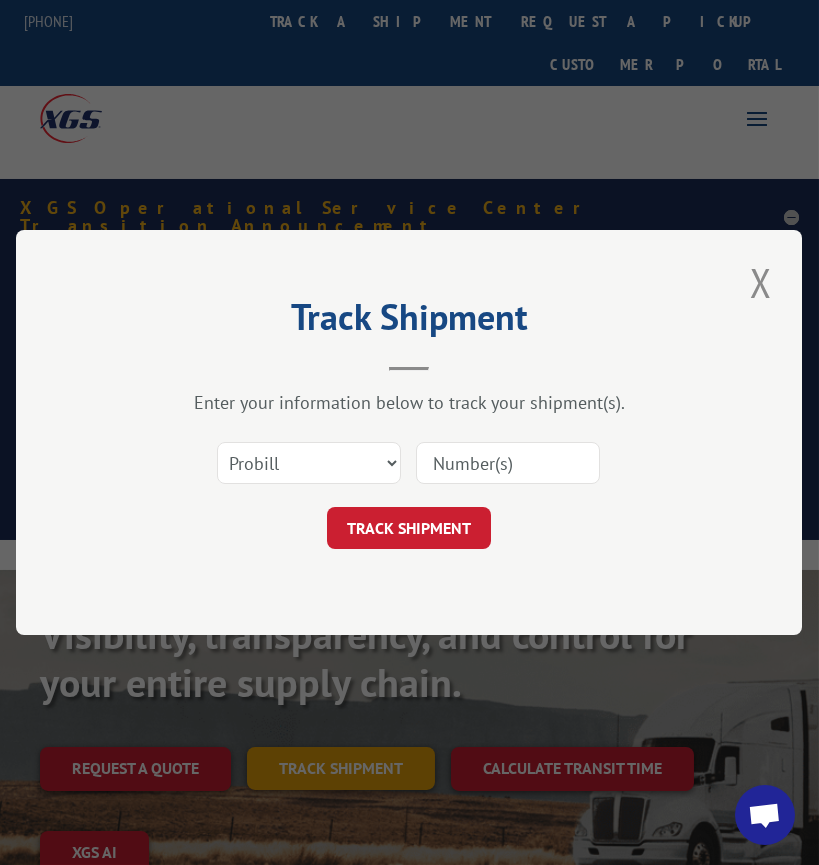 scroll, scrollTop: 0, scrollLeft: 0, axis: both 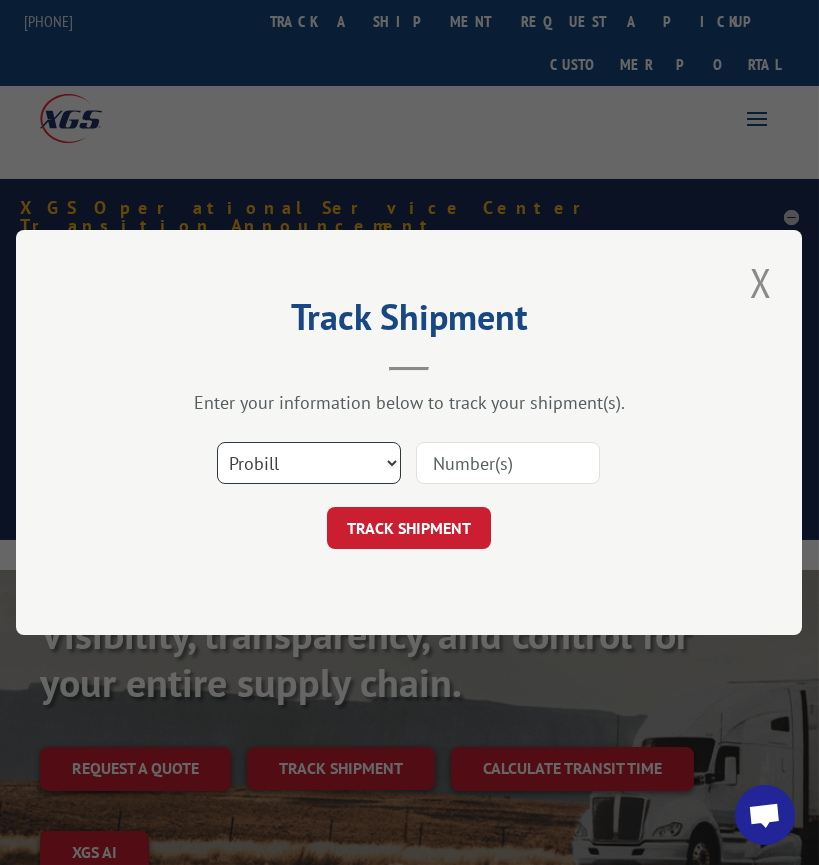 click on "Select category... Probill BOL PO" at bounding box center [309, 463] 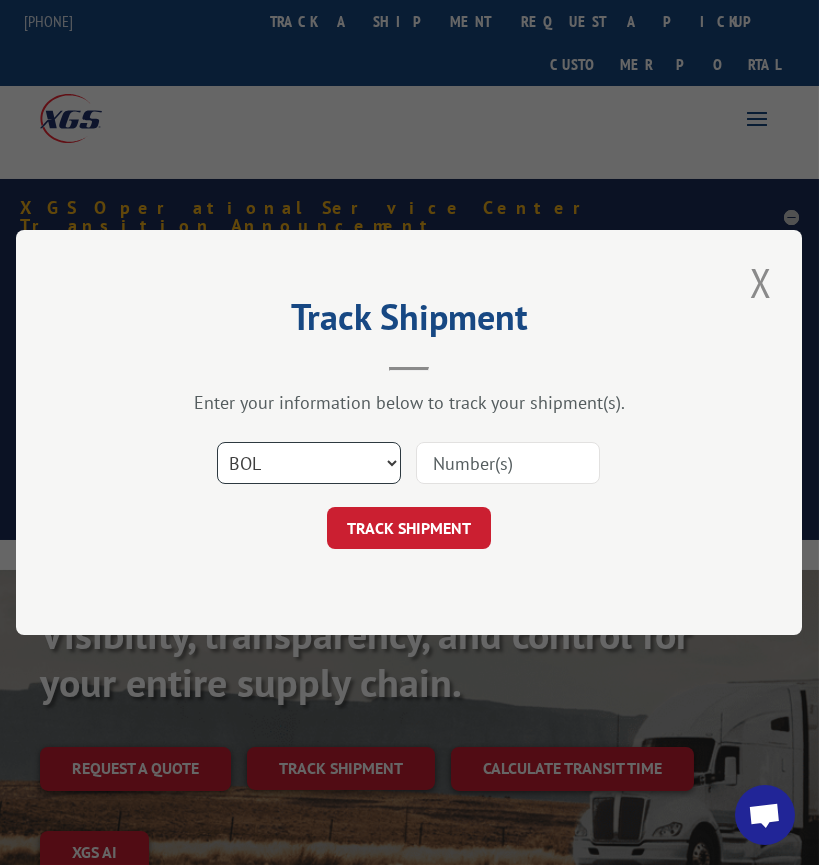 click on "Select category... Probill BOL PO" at bounding box center [309, 463] 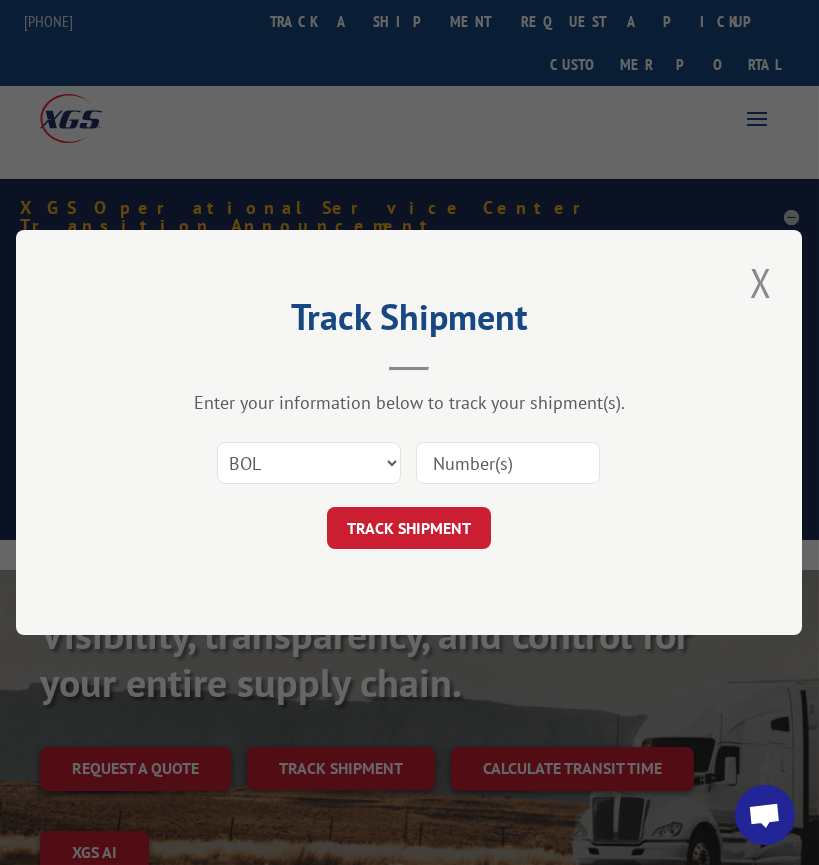 click at bounding box center (508, 463) 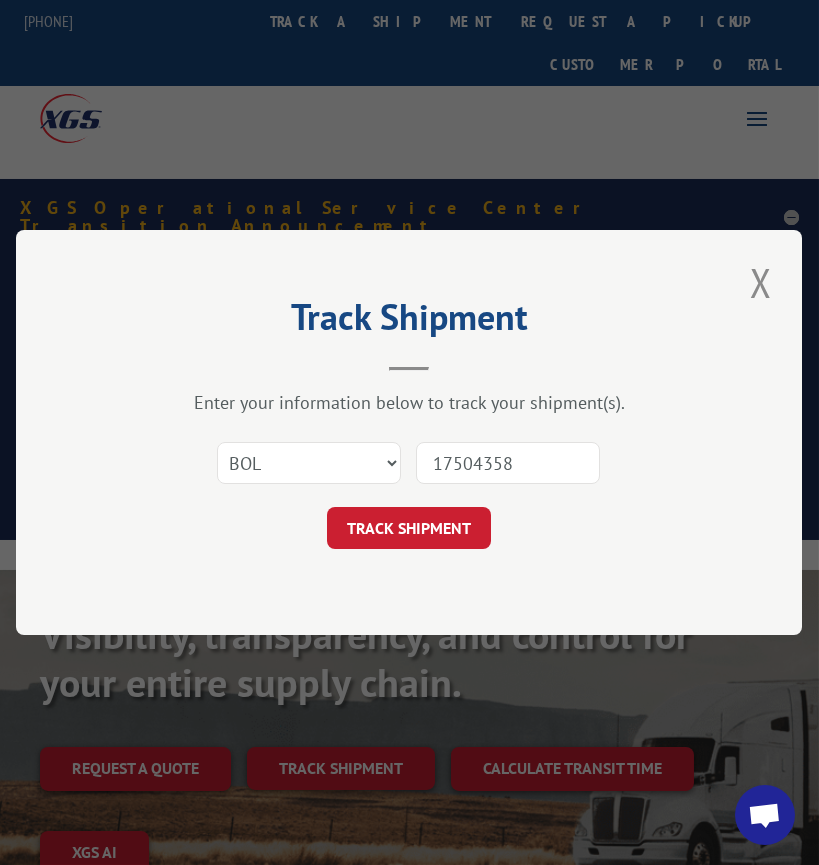 type on "175043583" 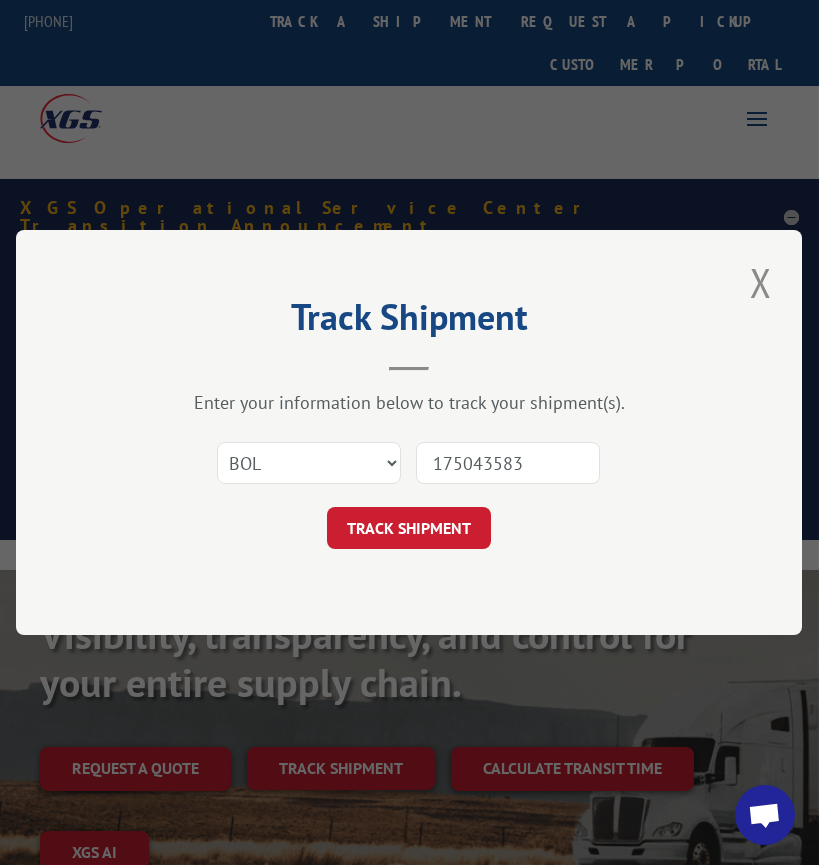 click on "TRACK SHIPMENT" at bounding box center (409, 528) 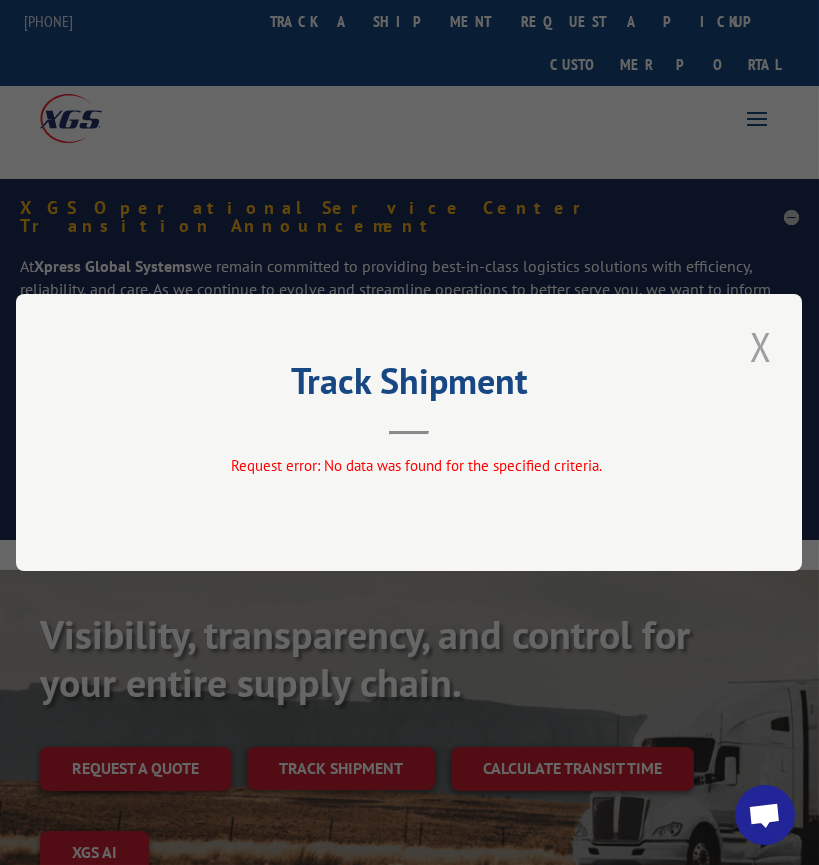 click at bounding box center [761, 346] 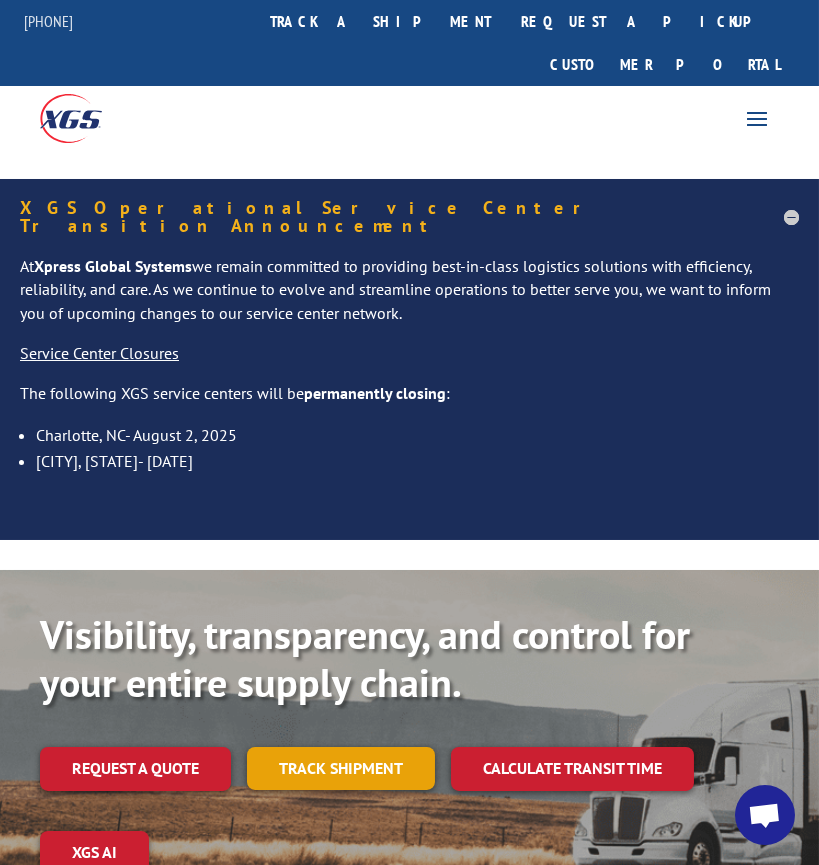 click on "Track shipment" at bounding box center [341, 768] 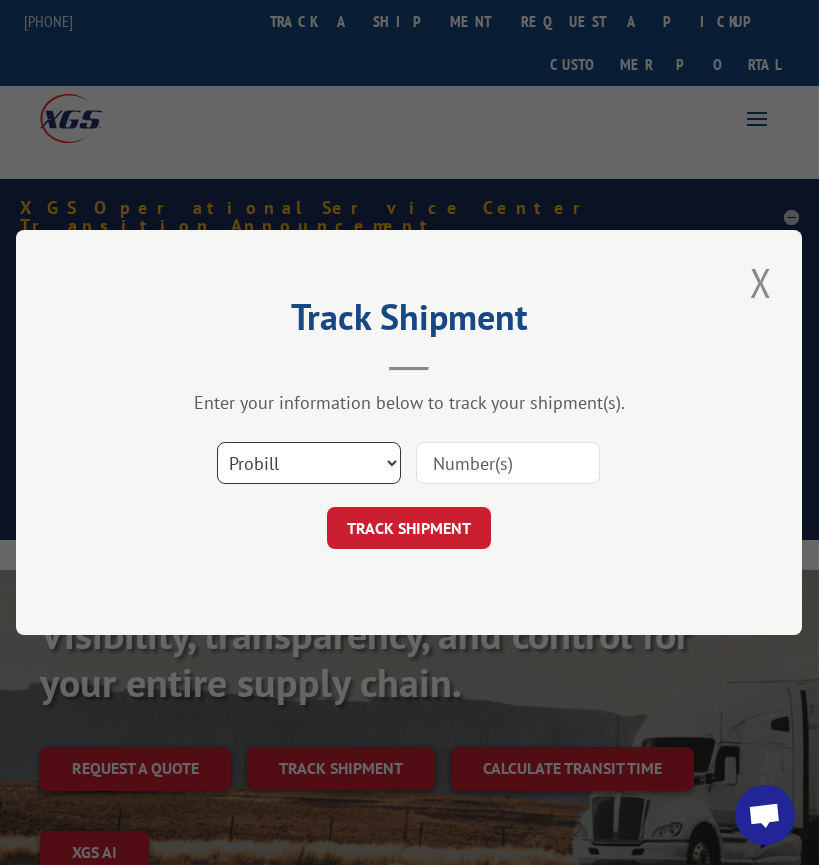click on "Select category... Probill BOL PO" at bounding box center [309, 463] 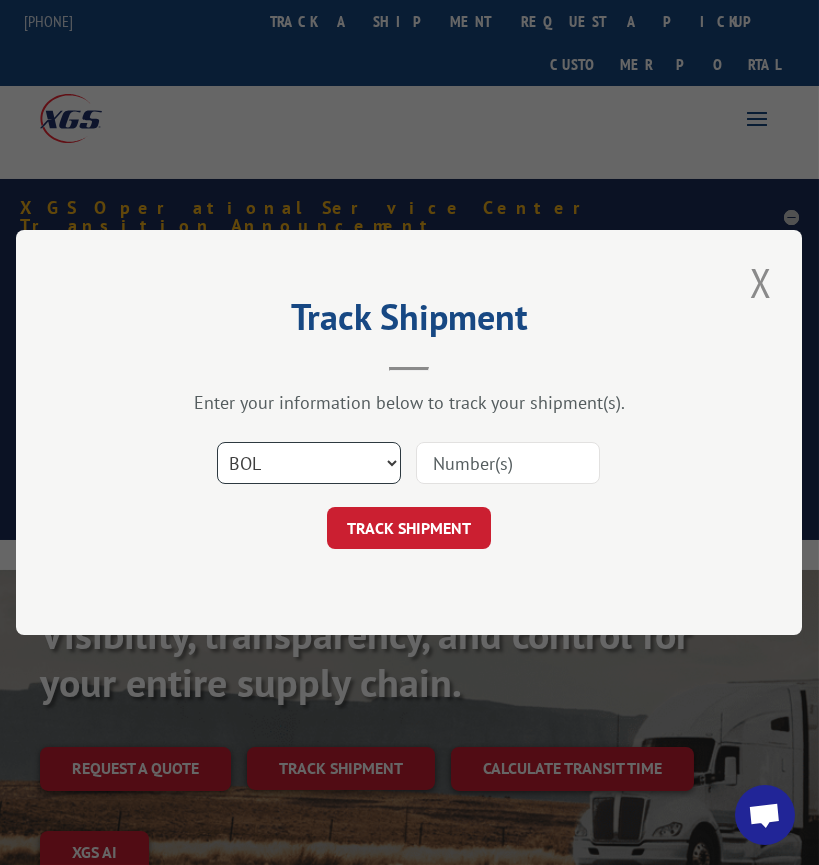 click on "Select category... Probill BOL PO" at bounding box center (309, 463) 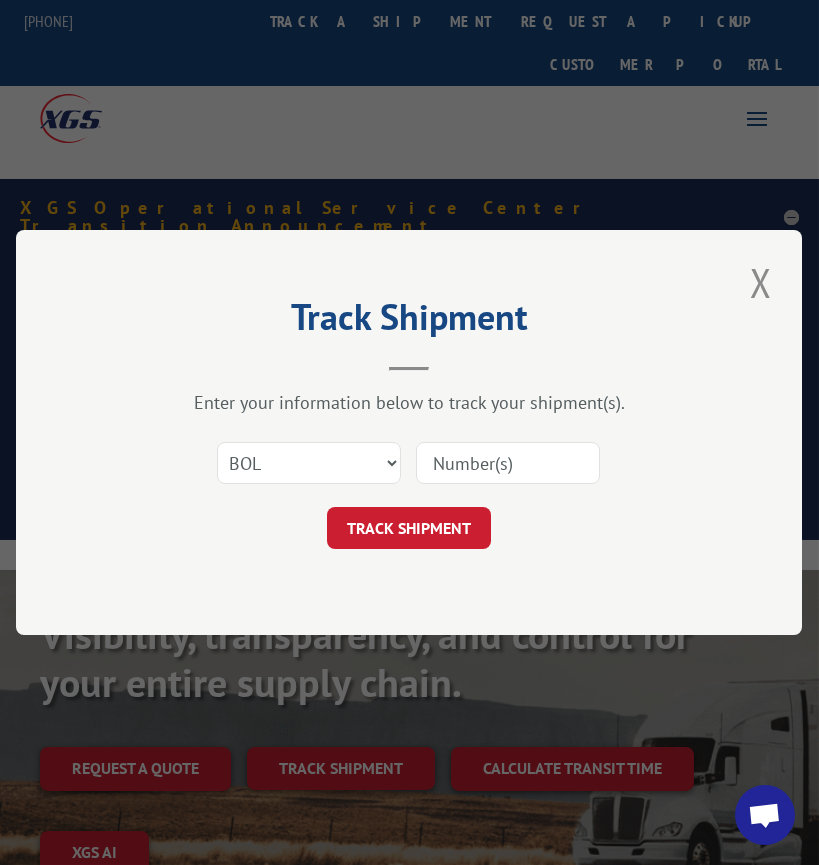 click at bounding box center (508, 463) 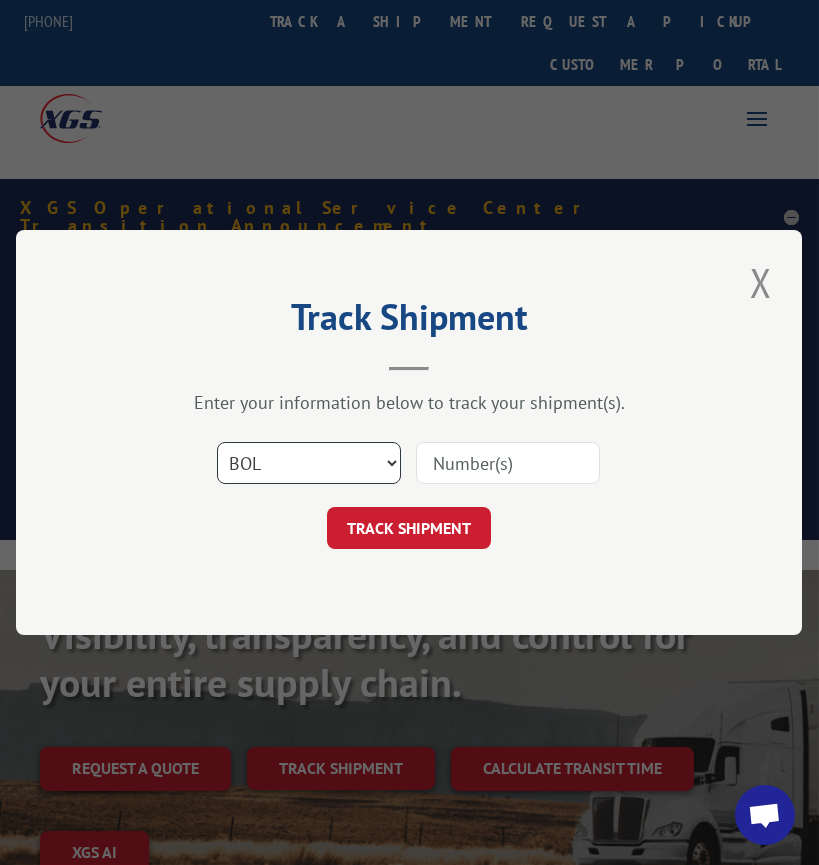 click on "Select category... Probill BOL PO" at bounding box center [309, 463] 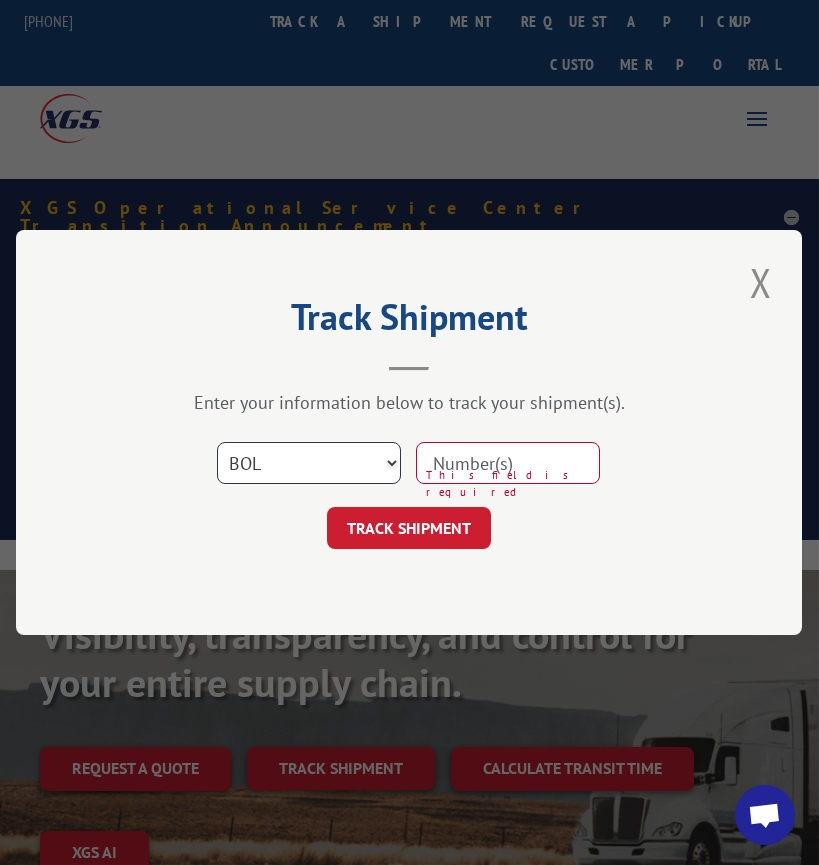 click on "Select category... Probill BOL PO" at bounding box center (309, 463) 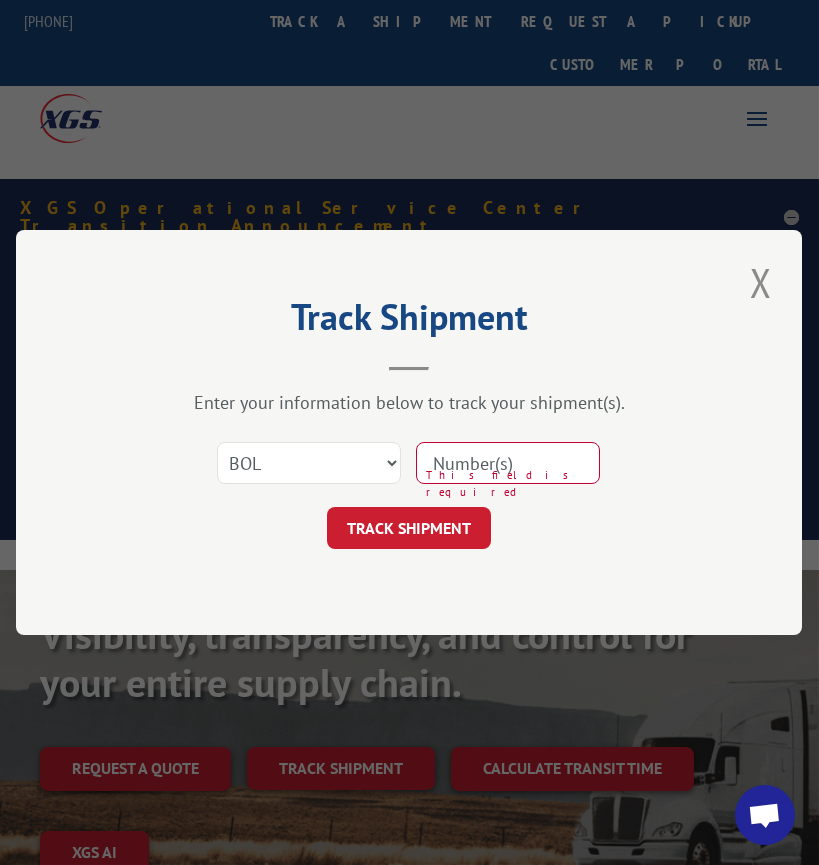 click at bounding box center (508, 463) 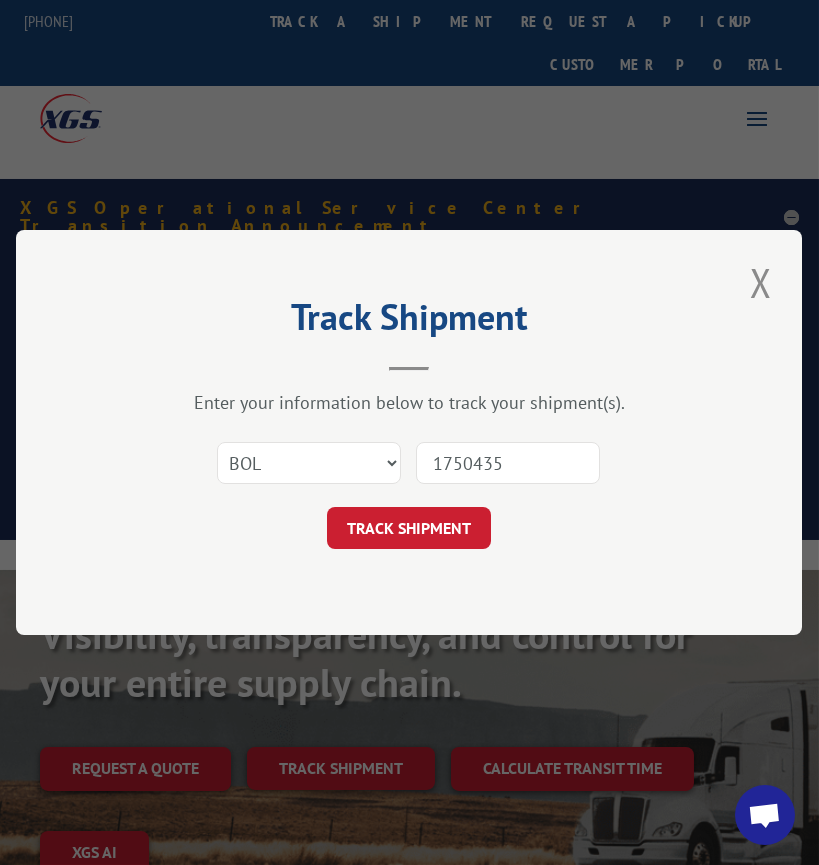 type on "17504353" 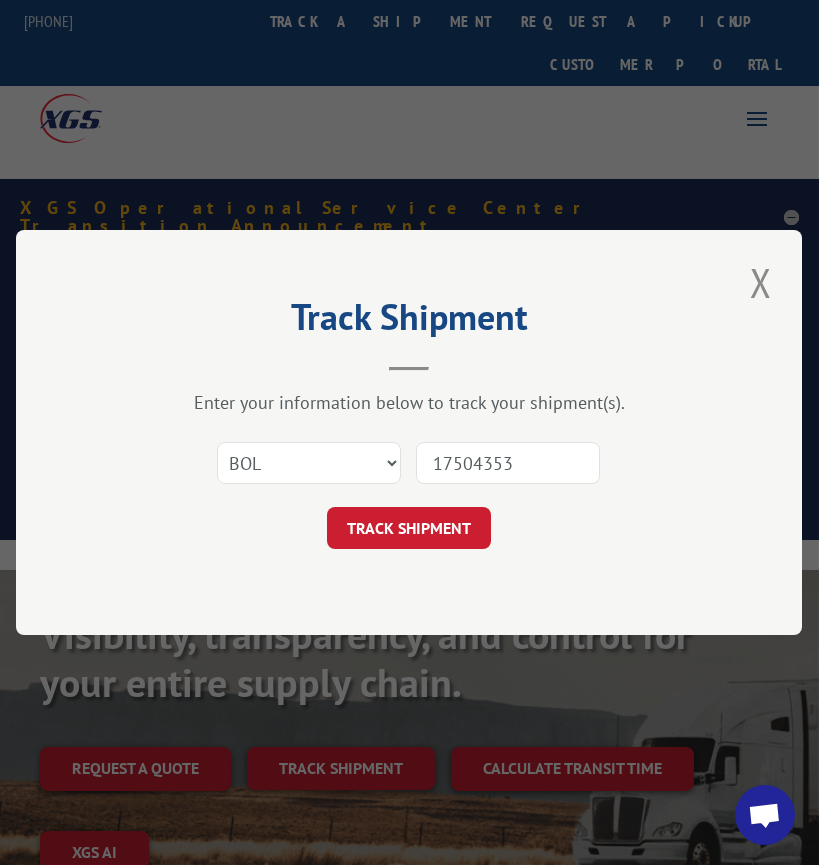 click on "TRACK SHIPMENT" at bounding box center (409, 528) 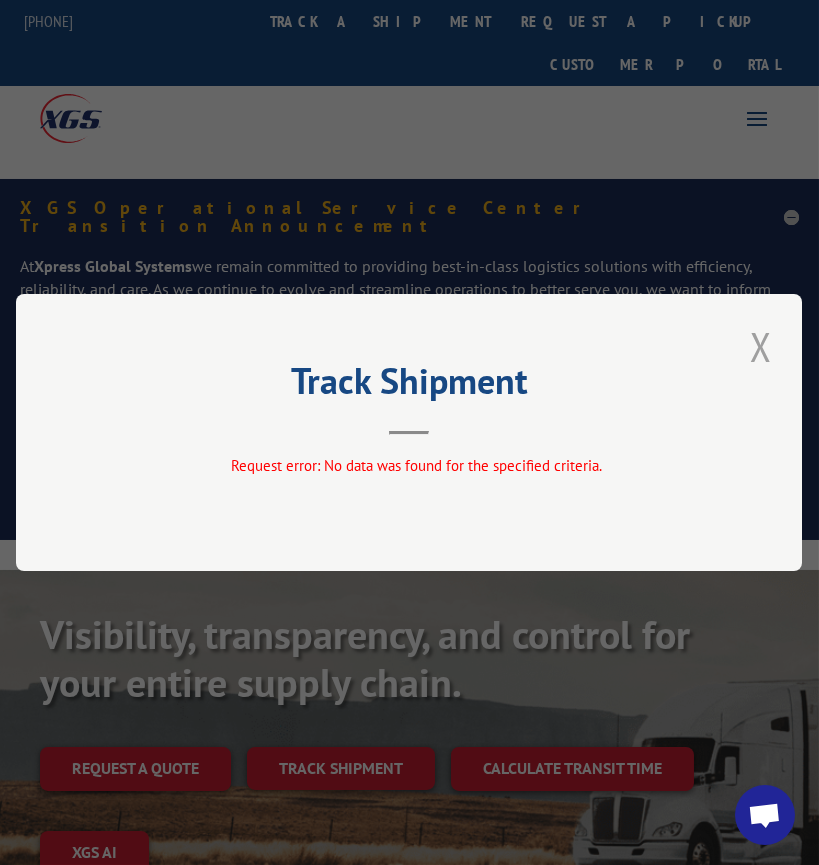 click at bounding box center (761, 346) 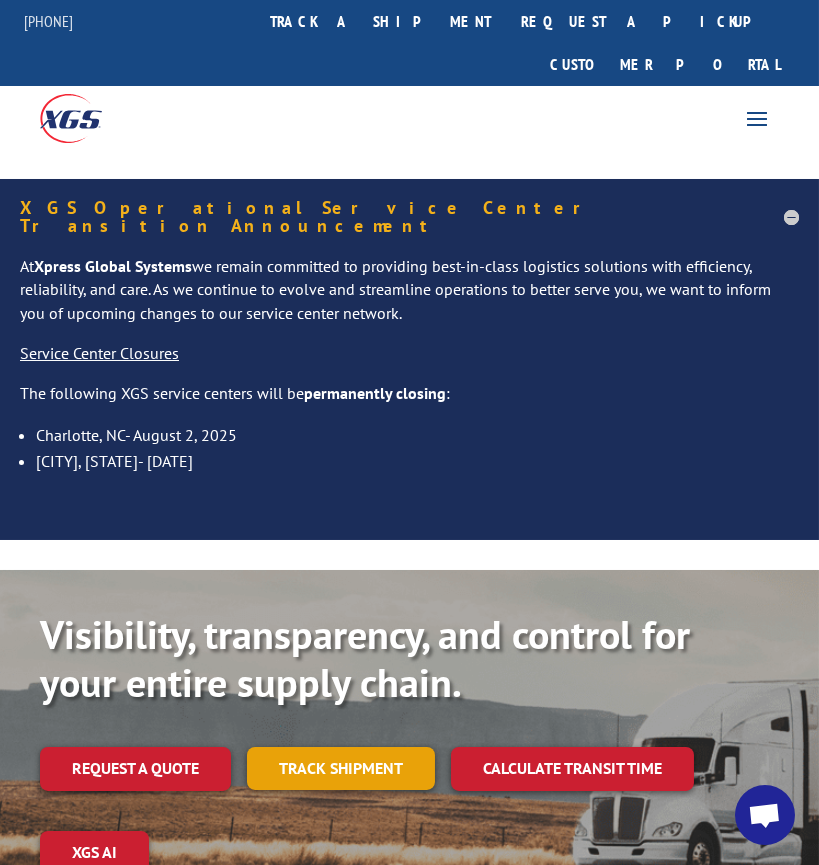 click on "Track shipment" at bounding box center [341, 768] 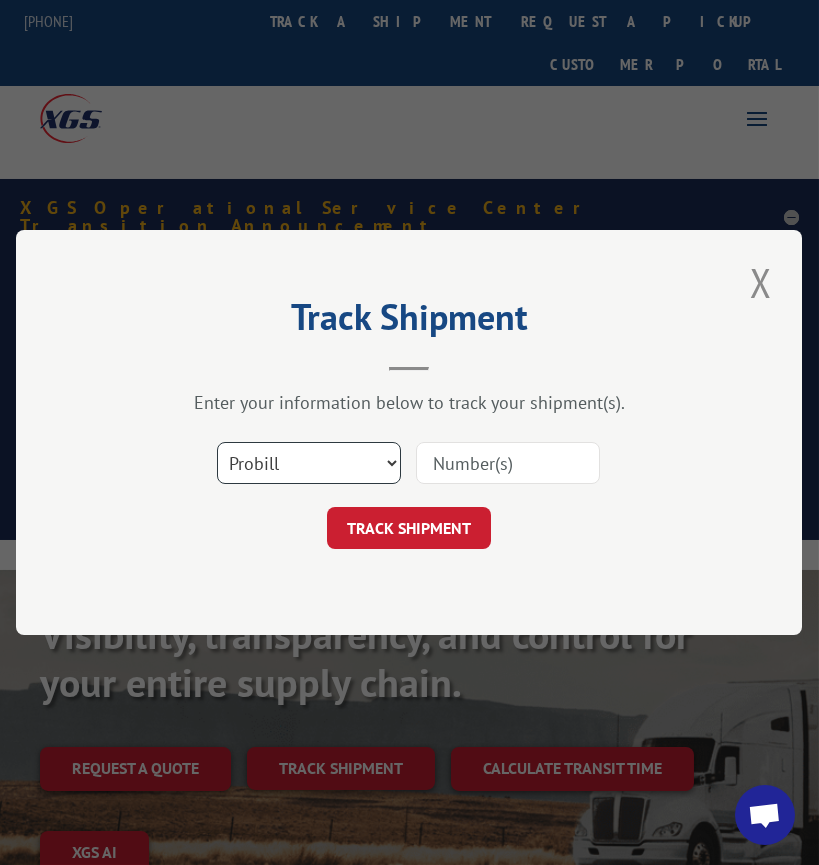 click on "Select category... Probill BOL PO" at bounding box center [309, 463] 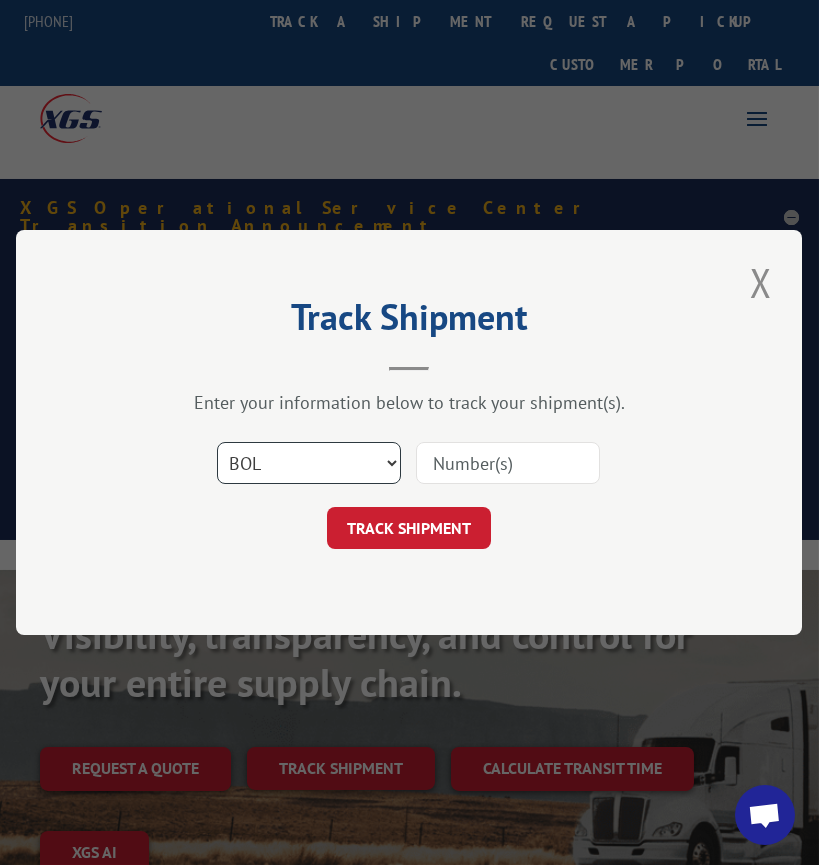 click on "Select category... Probill BOL PO" at bounding box center [309, 463] 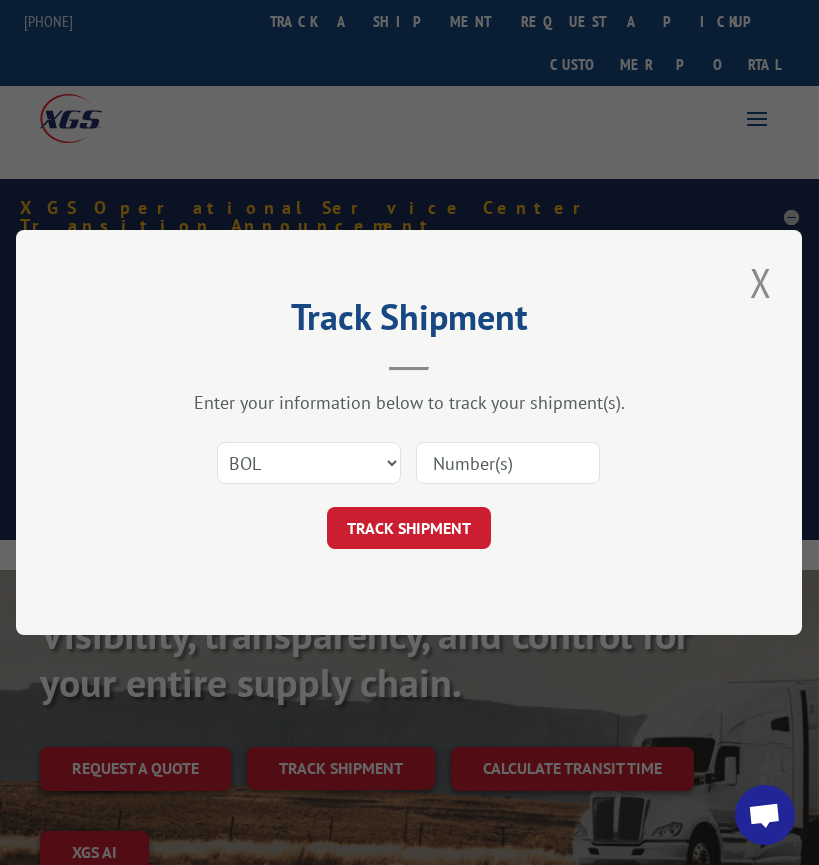 click at bounding box center (508, 463) 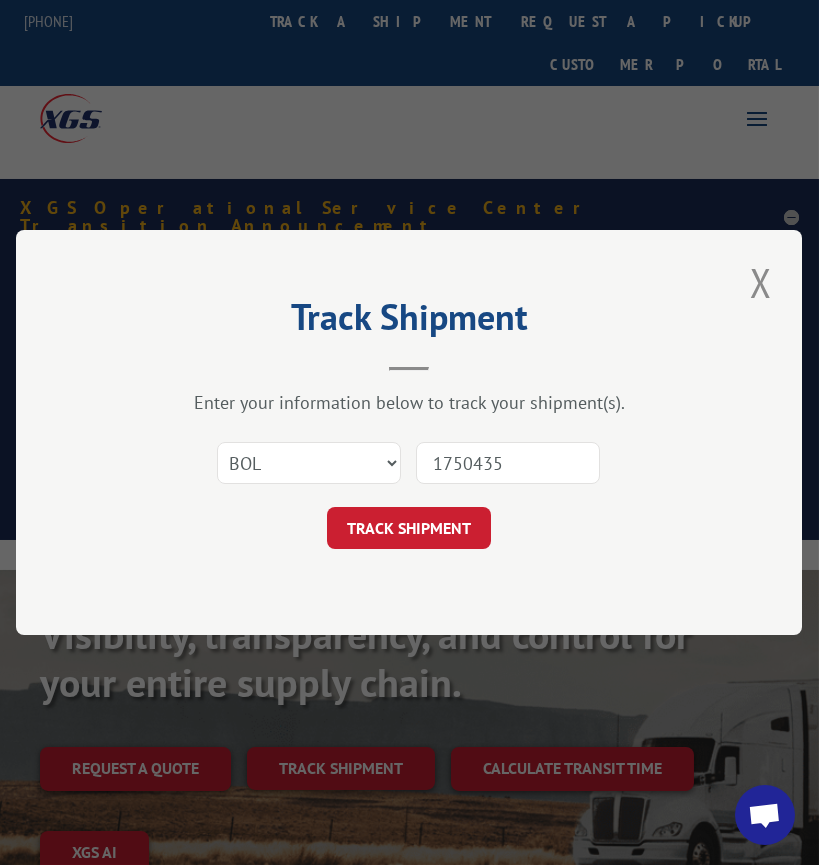 type on "17504353" 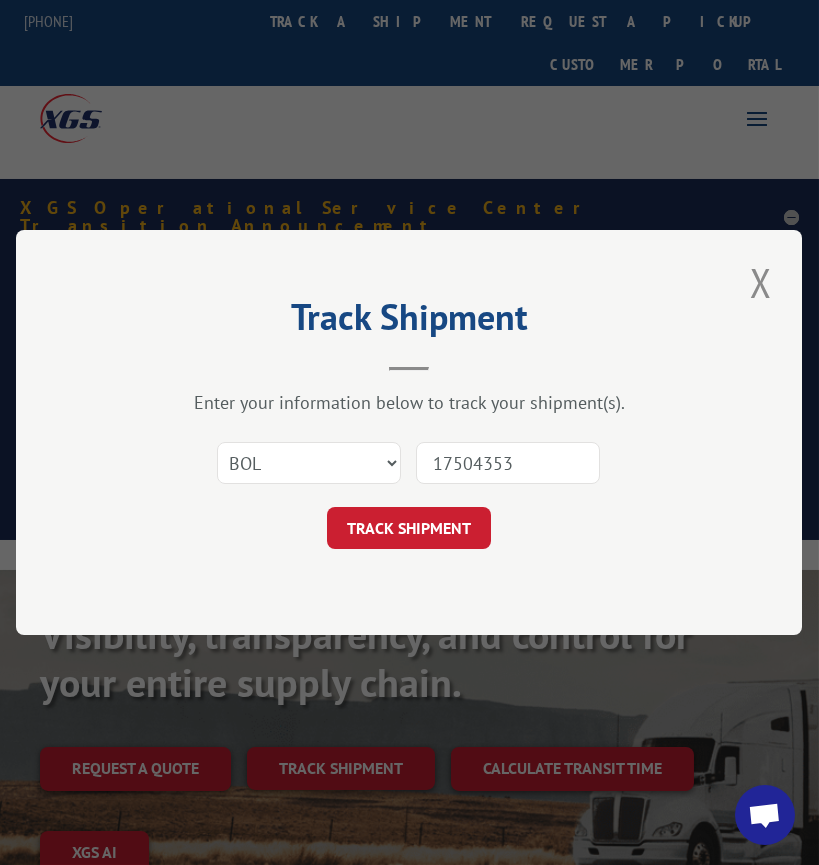 click on "TRACK SHIPMENT" at bounding box center (409, 528) 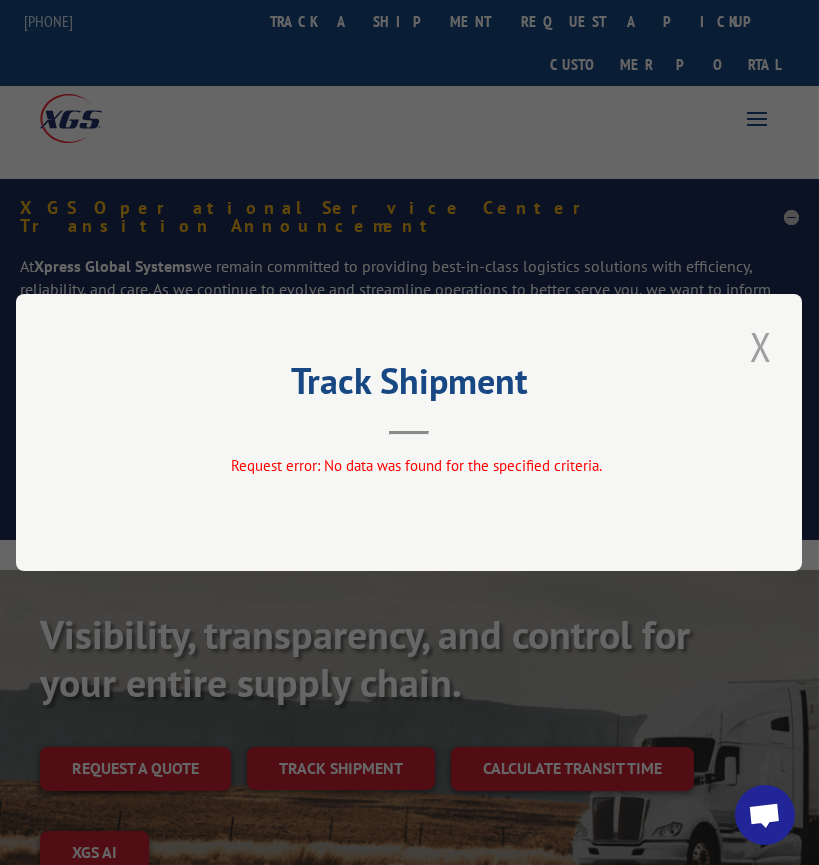click at bounding box center (761, 346) 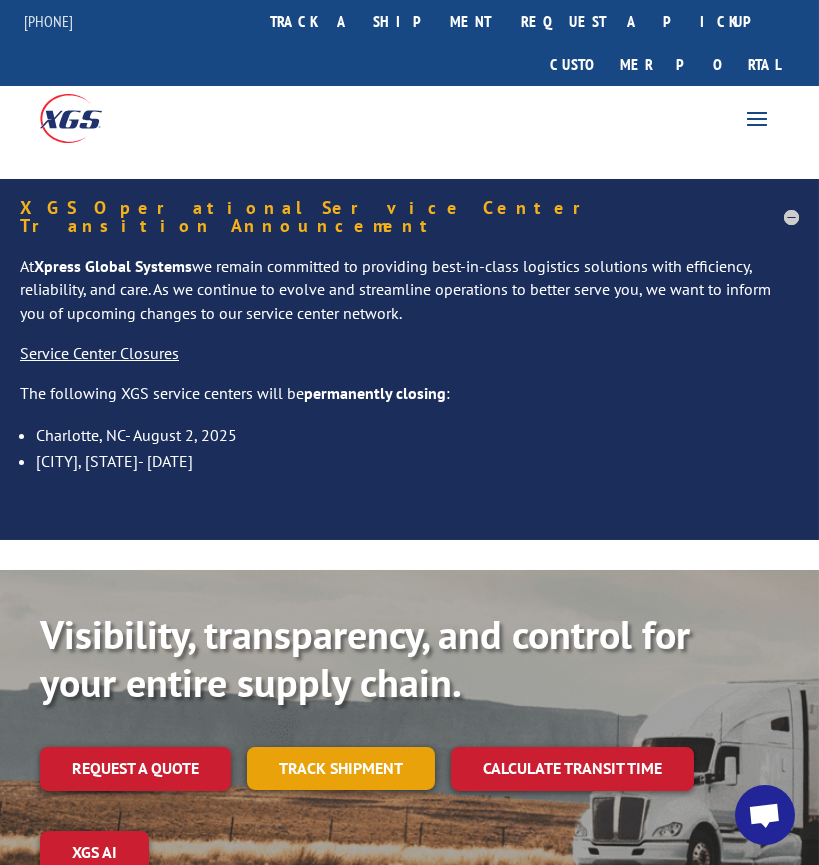 click on "Track shipment" at bounding box center [341, 768] 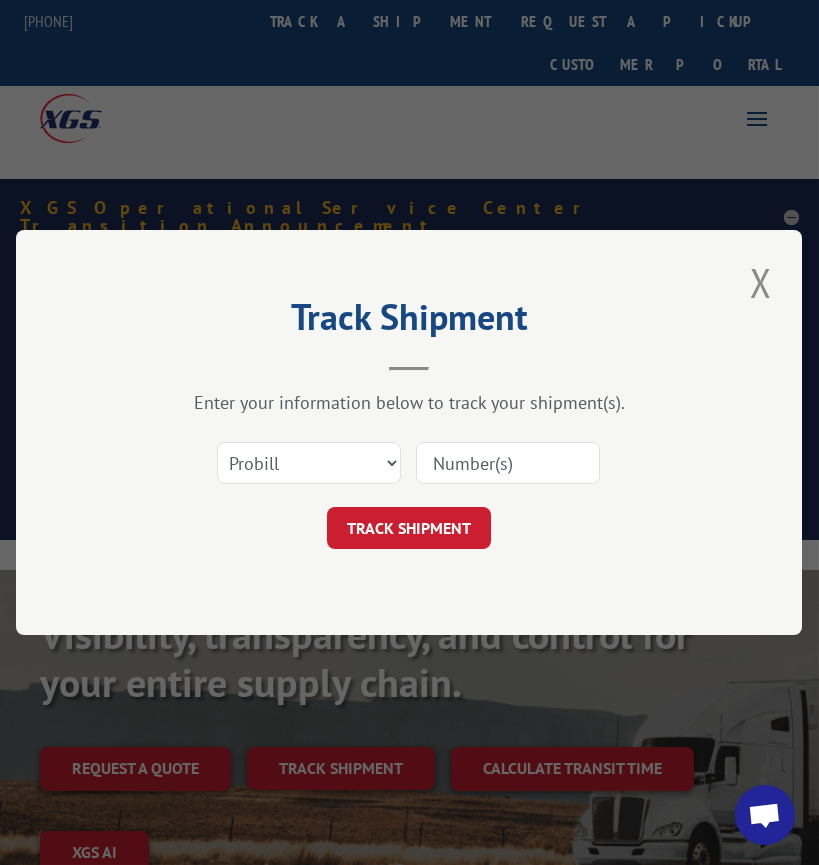 click at bounding box center [508, 463] 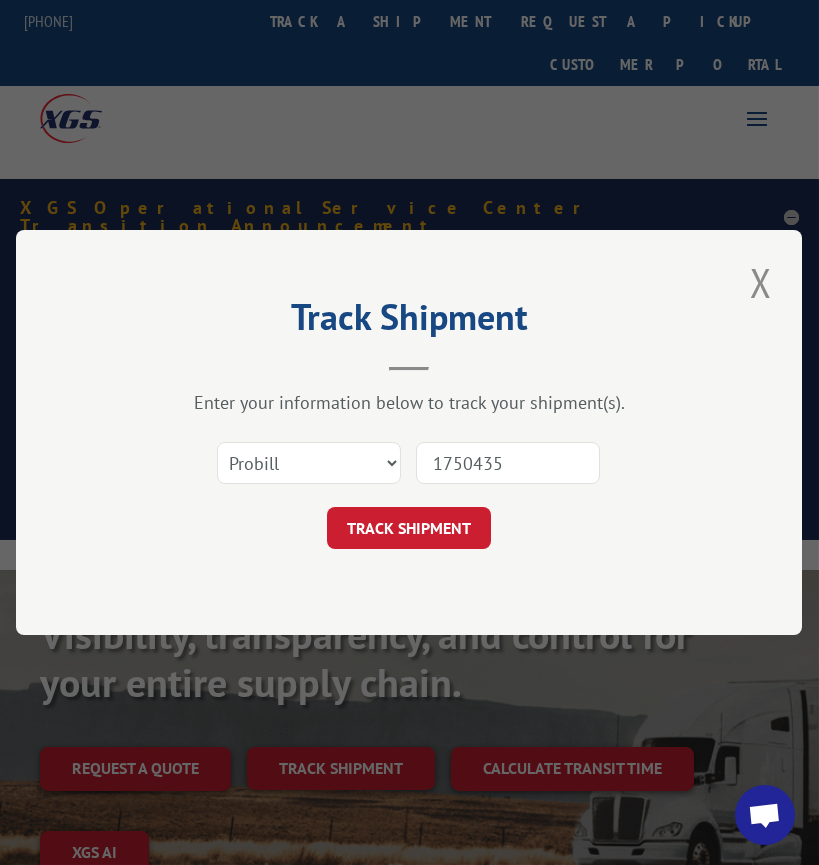 type on "17504353" 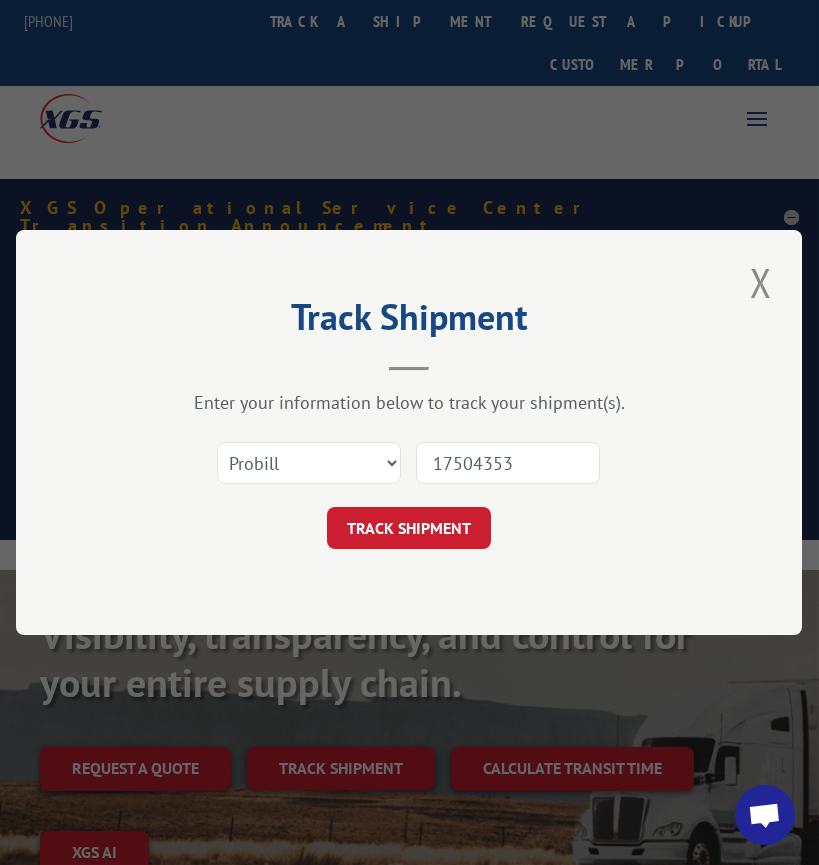 click on "TRACK SHIPMENT" at bounding box center [409, 528] 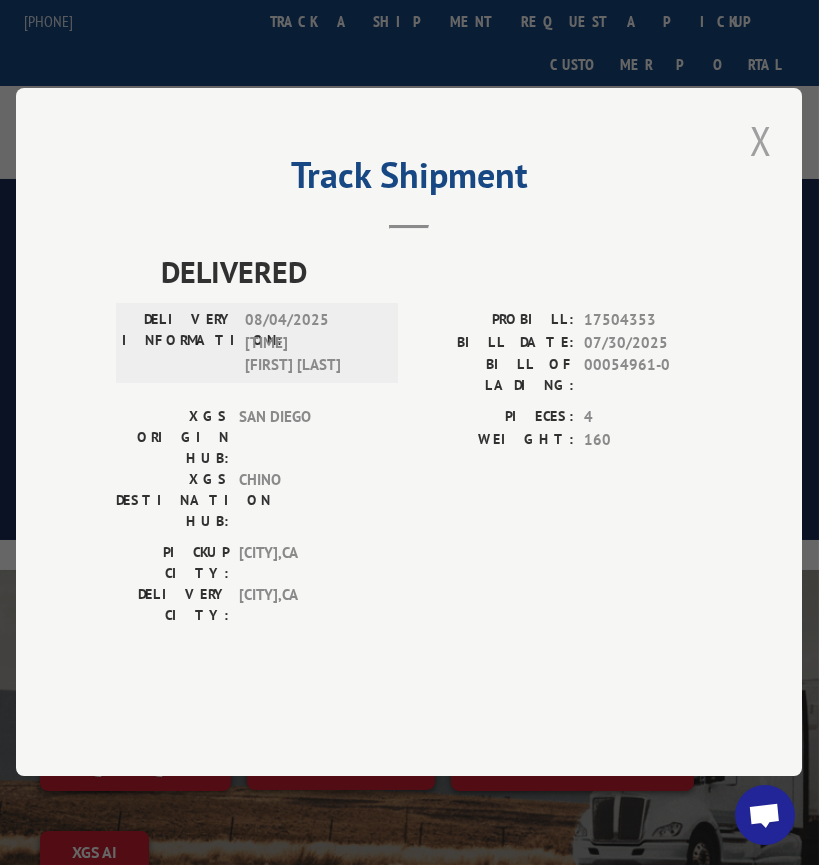click at bounding box center [761, 140] 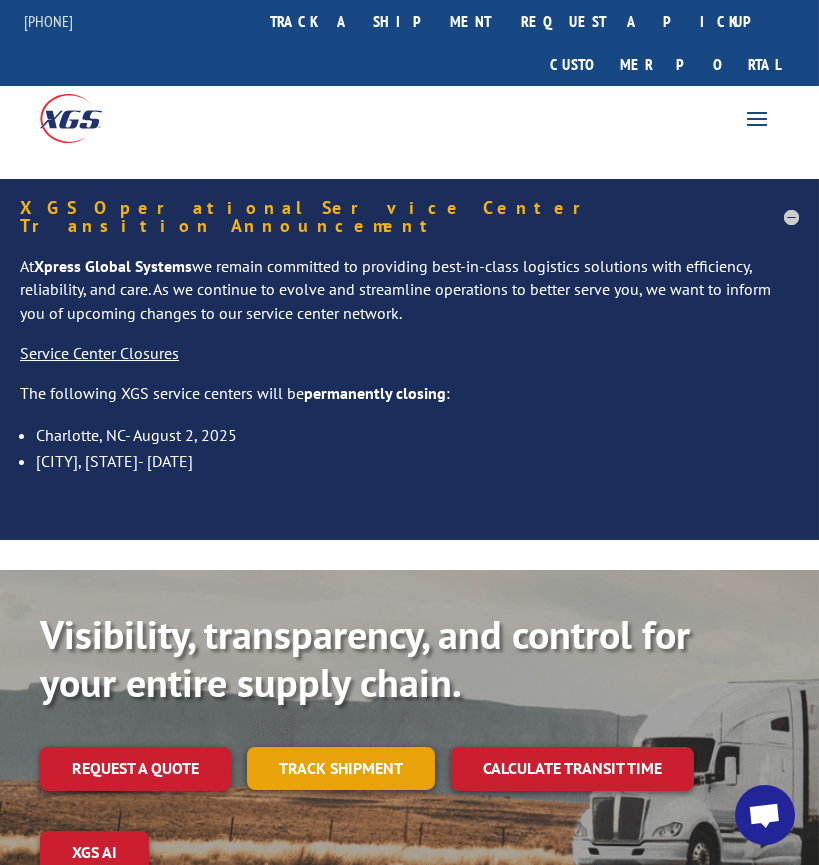 click on "Track shipment" at bounding box center [341, 768] 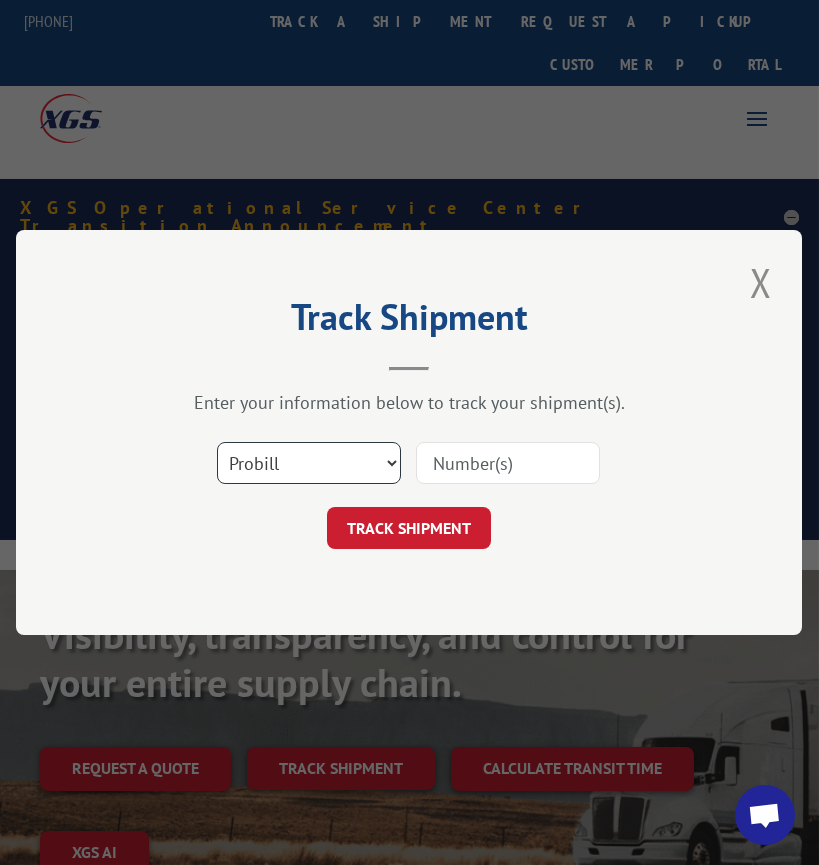 drag, startPoint x: 334, startPoint y: 463, endPoint x: 330, endPoint y: 475, distance: 12.649111 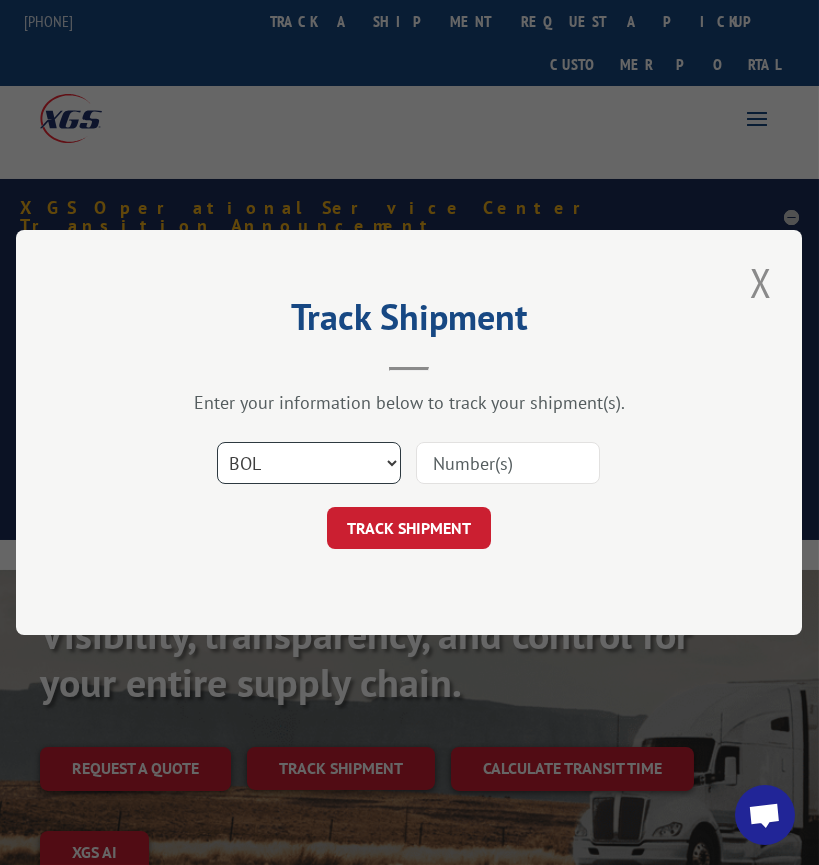 click on "Select category... Probill BOL PO" at bounding box center (309, 463) 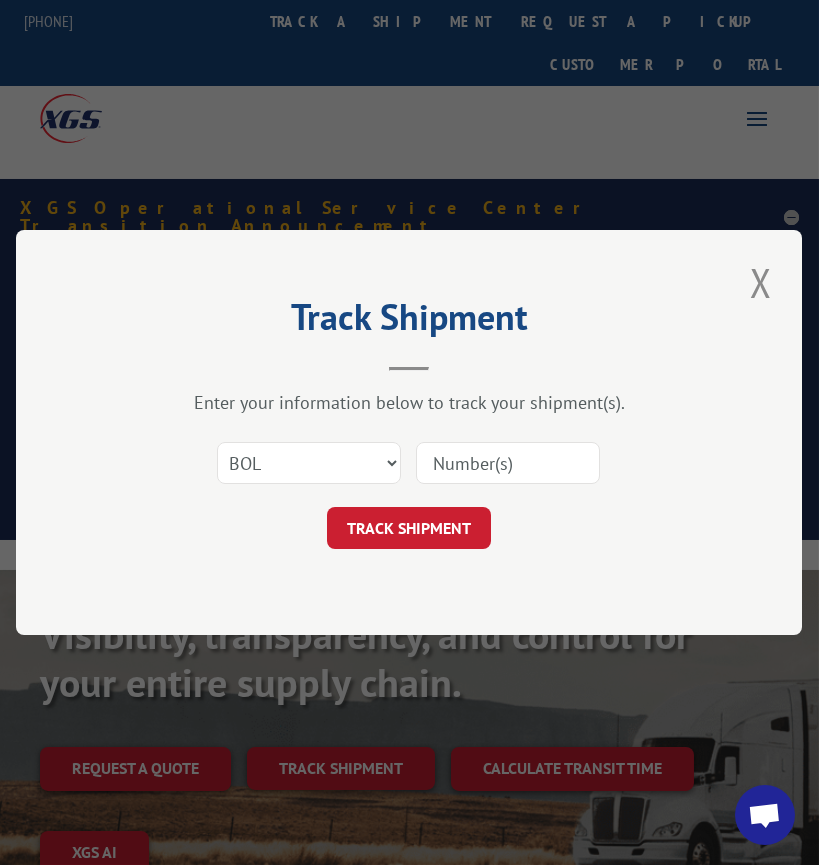 click at bounding box center (508, 463) 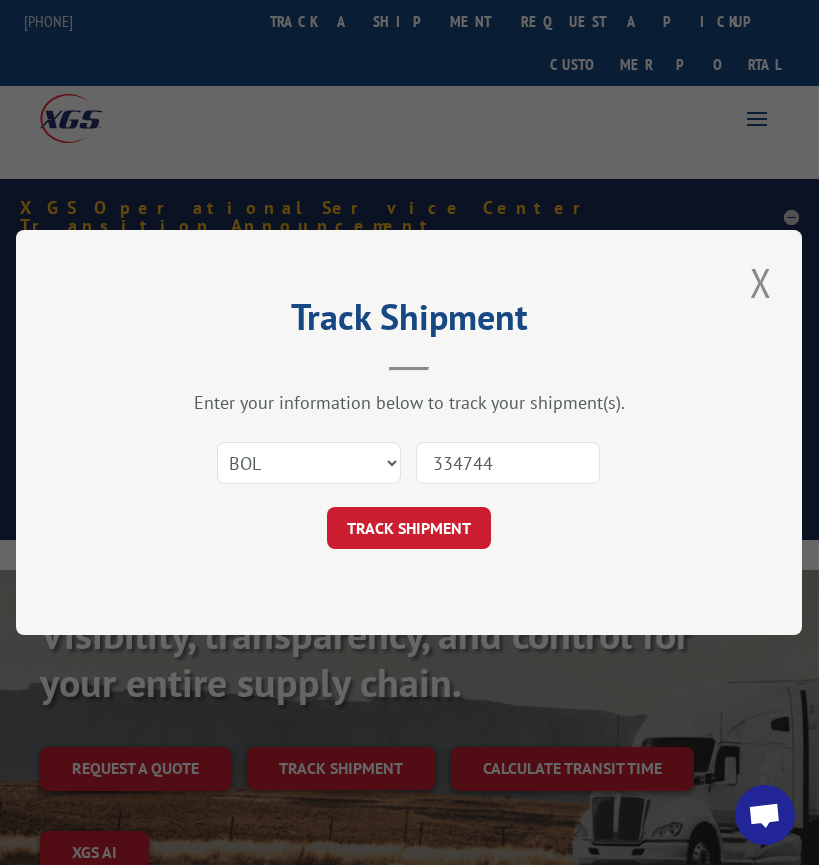 type on "3347444" 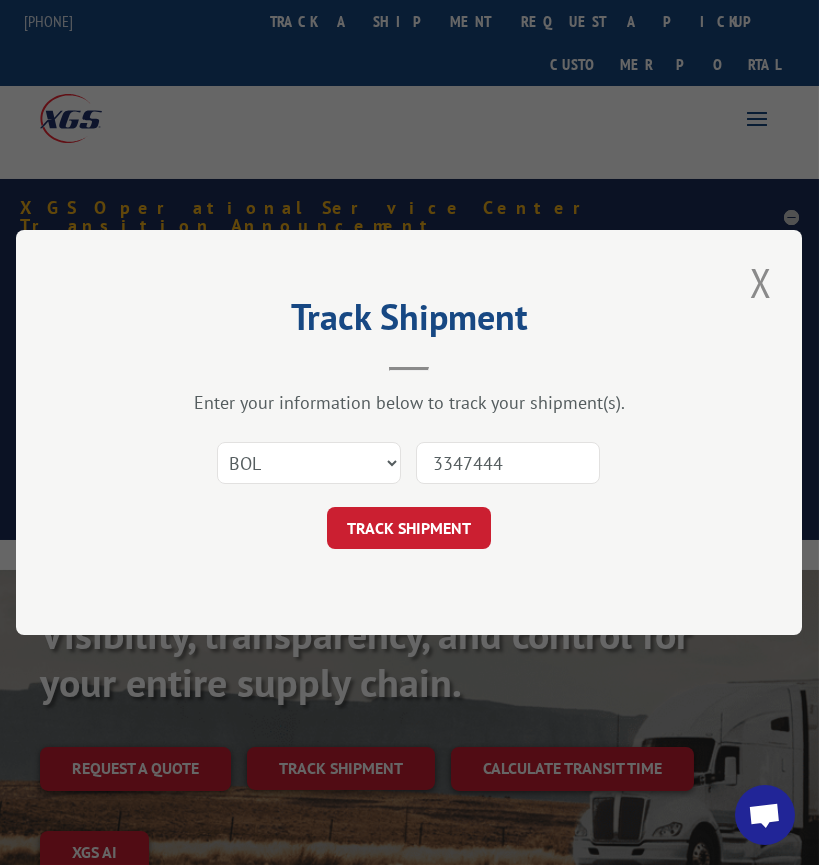 click on "TRACK SHIPMENT" at bounding box center (409, 528) 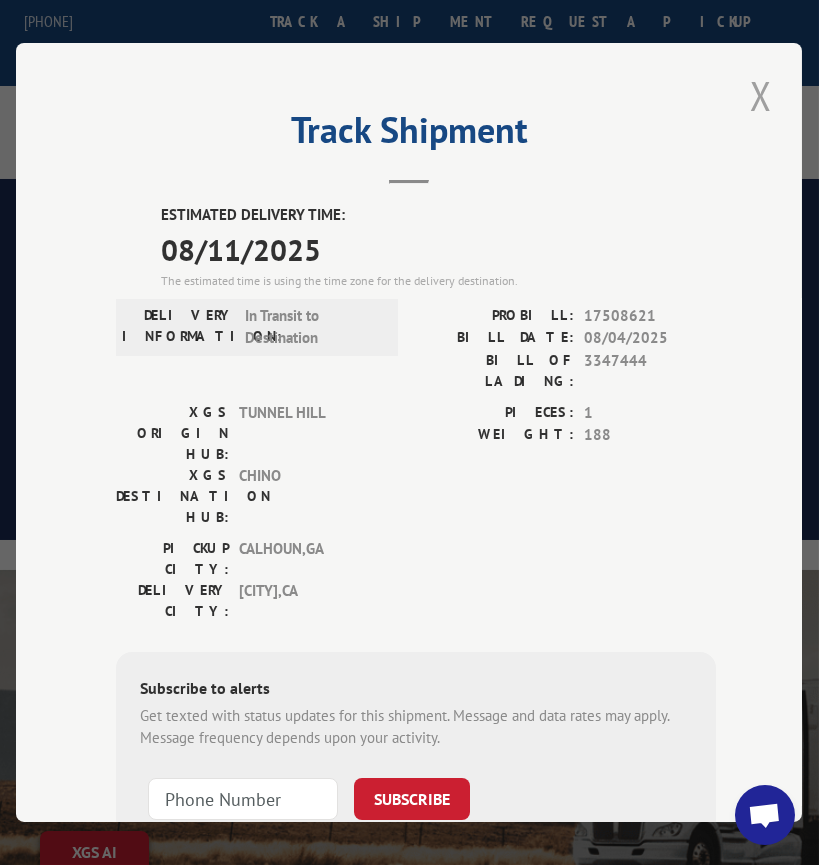 click at bounding box center (761, 95) 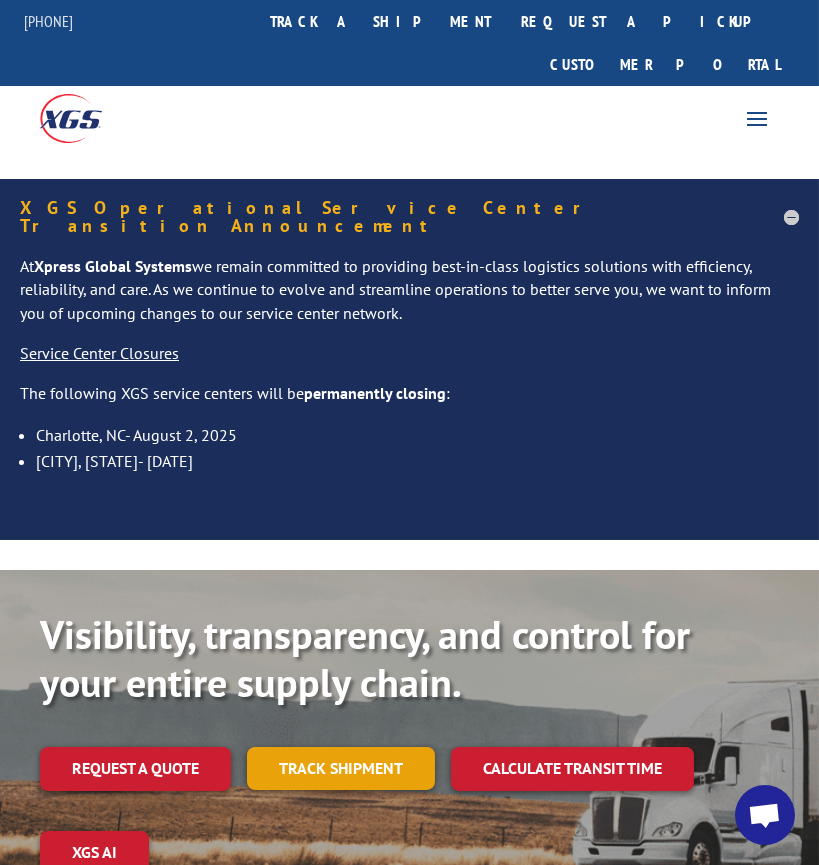 click on "Track shipment" at bounding box center [341, 768] 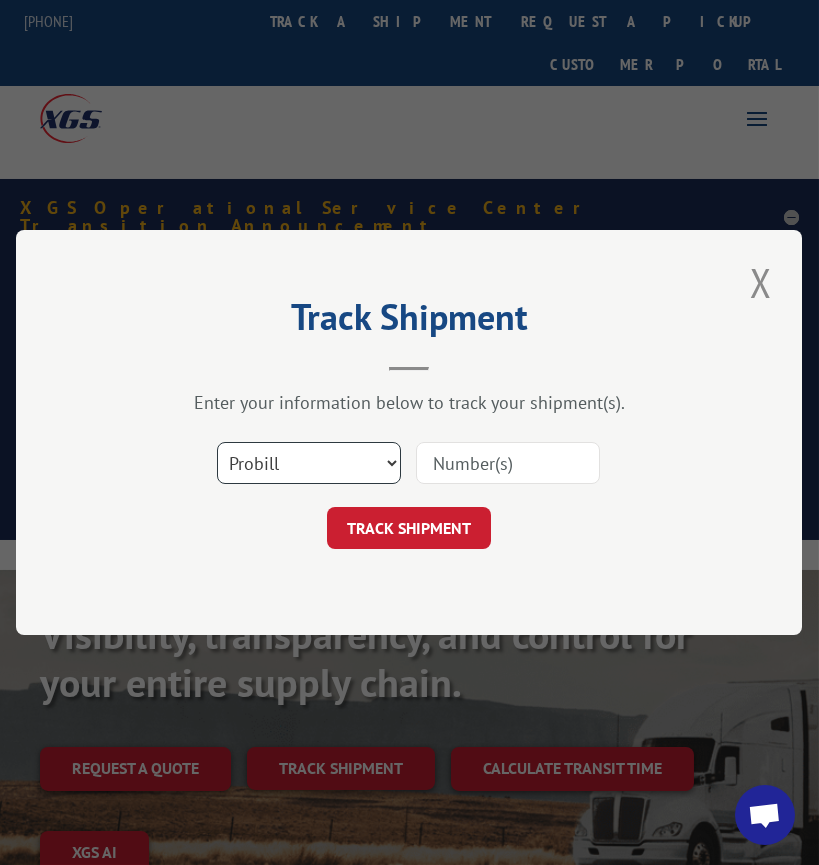 click on "Select category... Probill BOL PO" at bounding box center [309, 463] 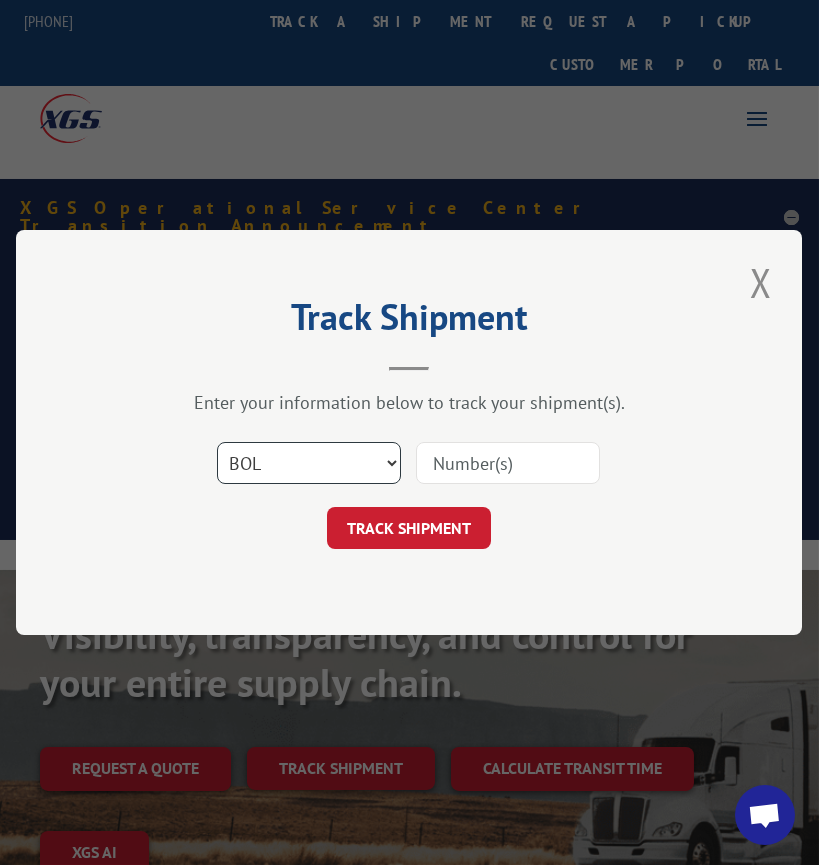 click on "Select category... Probill BOL PO" at bounding box center [309, 463] 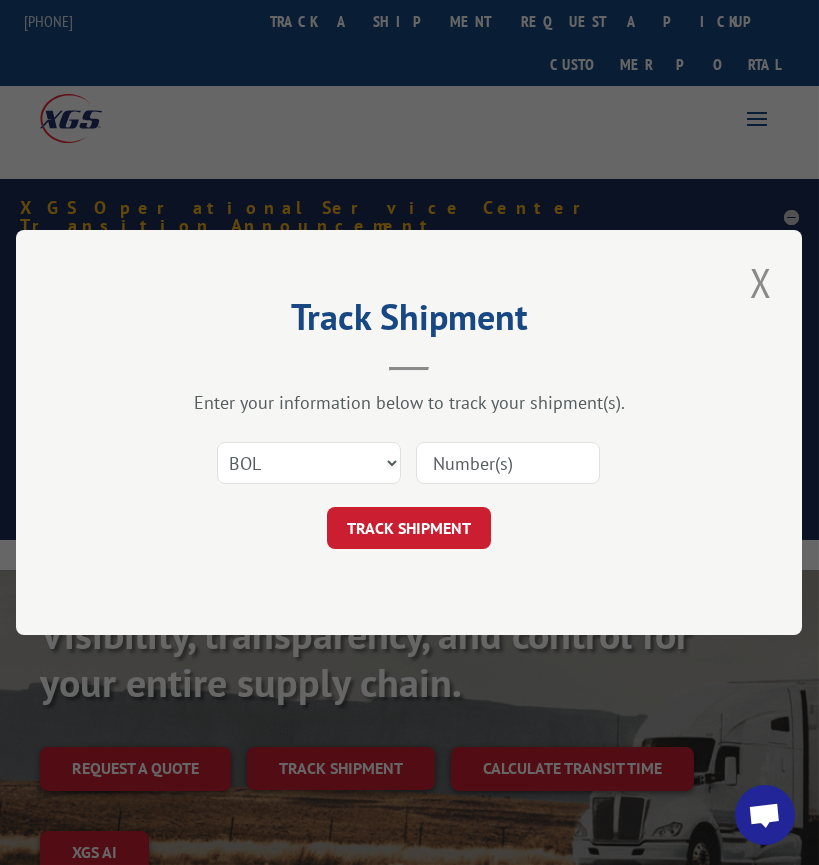 click at bounding box center [508, 463] 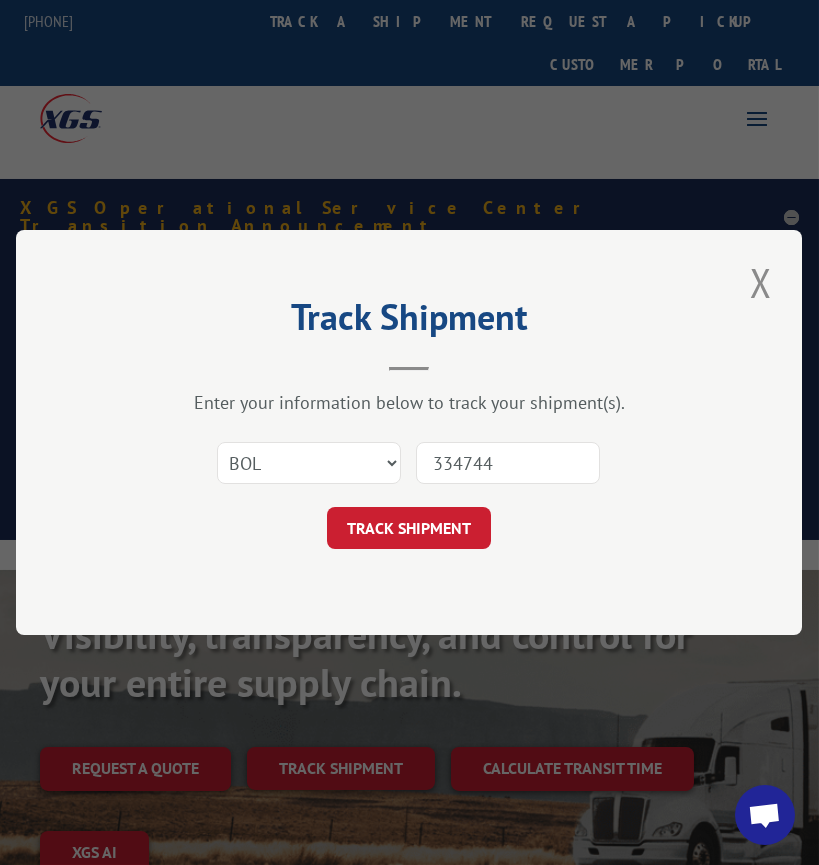 type on "3347445" 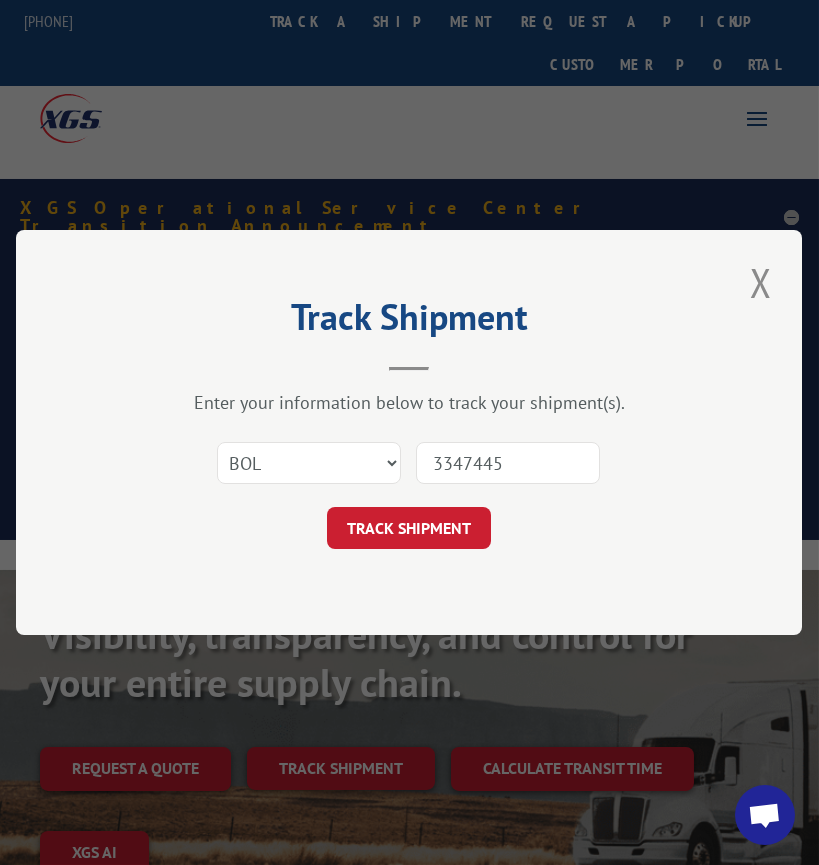 click on "TRACK SHIPMENT" at bounding box center (409, 528) 